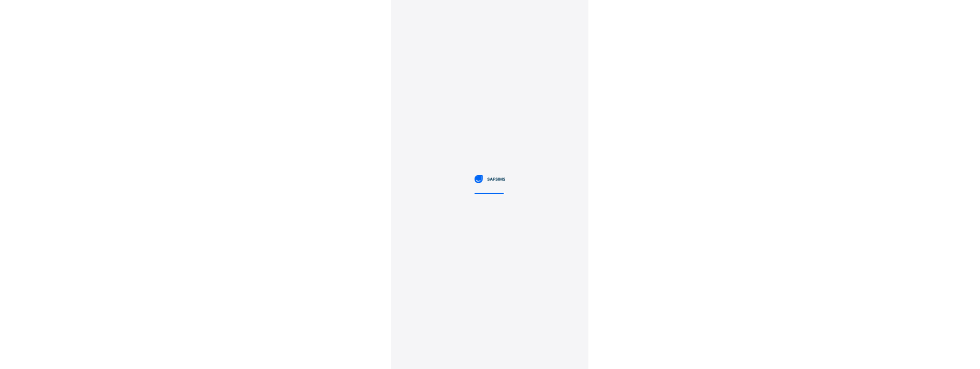 scroll, scrollTop: 0, scrollLeft: 0, axis: both 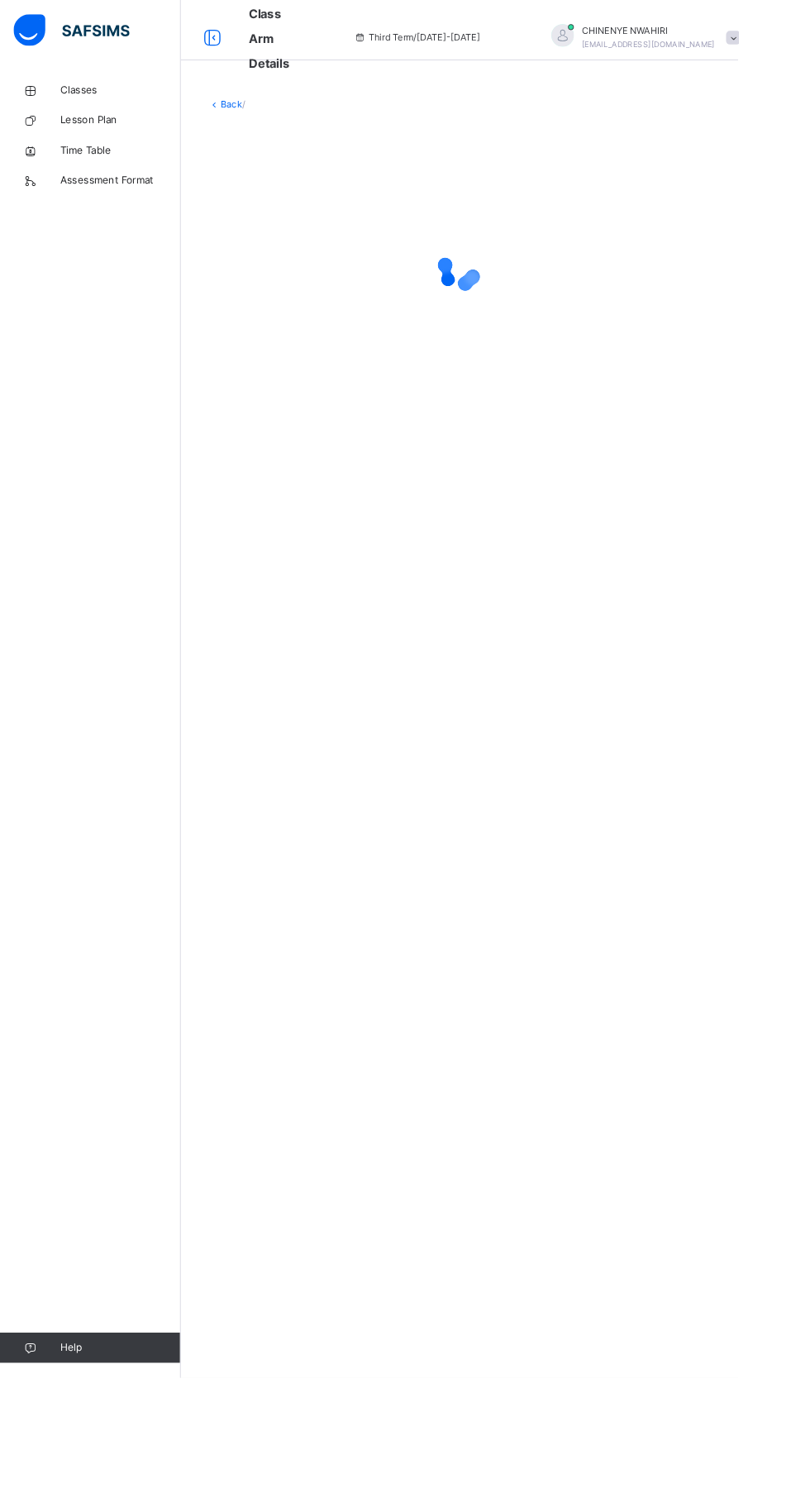 click on "Classes" at bounding box center (132, 99) 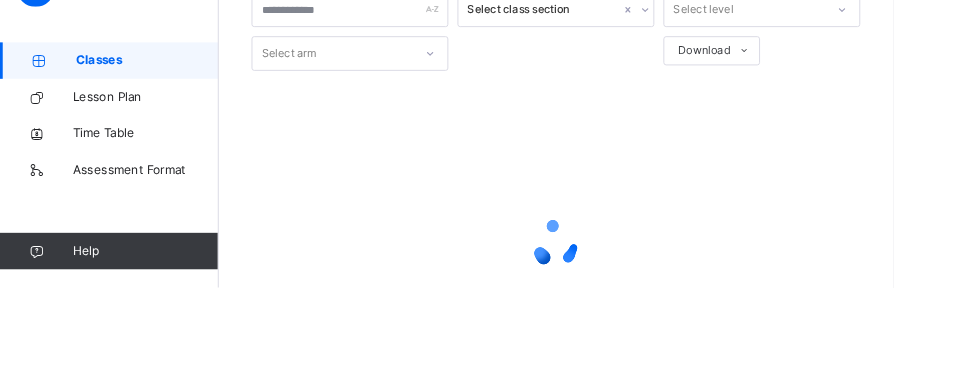 scroll, scrollTop: 92, scrollLeft: 0, axis: vertical 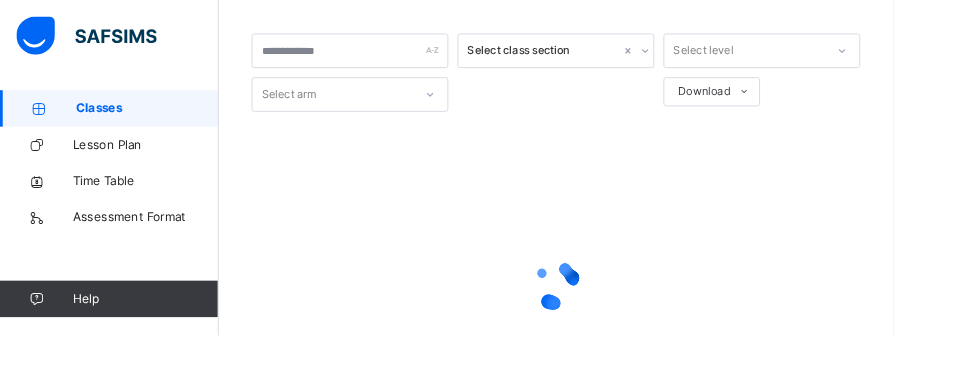 click on "Classes" at bounding box center [120, 120] 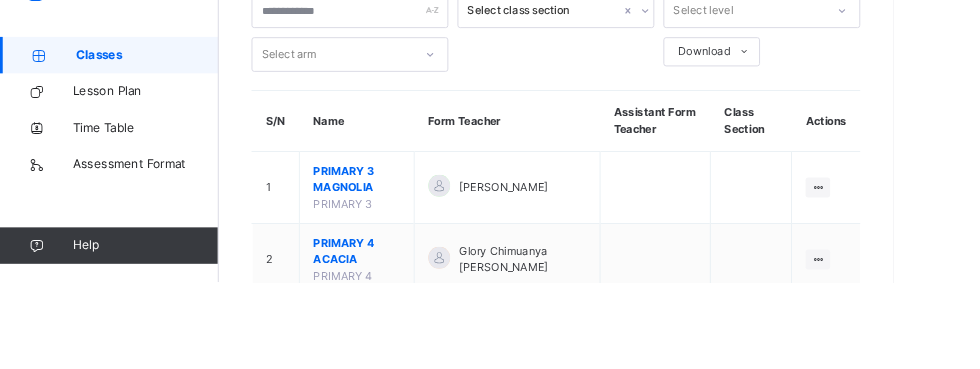 scroll, scrollTop: 0, scrollLeft: 0, axis: both 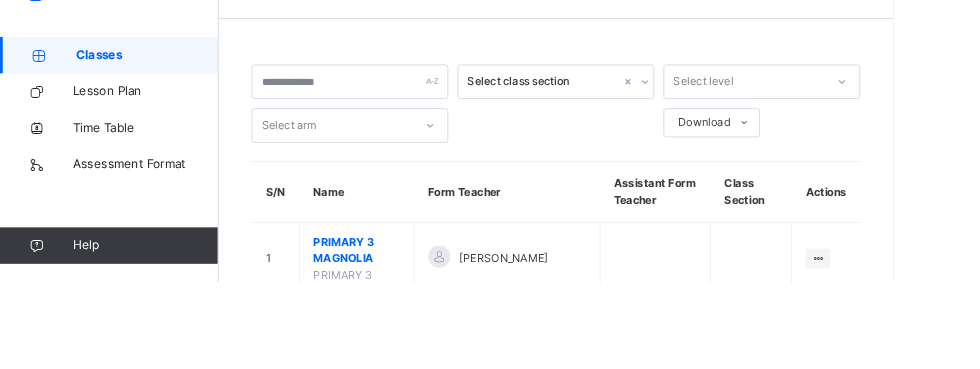 click on "PRIMARY 3   MAGNOLIA" at bounding box center (391, 334) 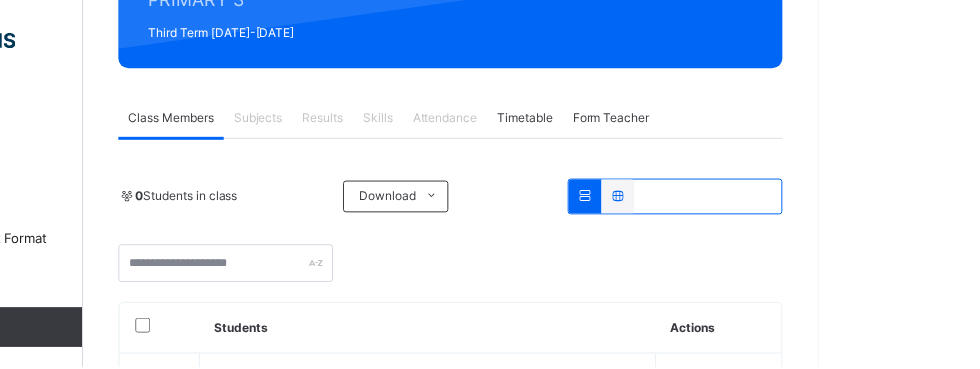 scroll, scrollTop: 388, scrollLeft: 0, axis: vertical 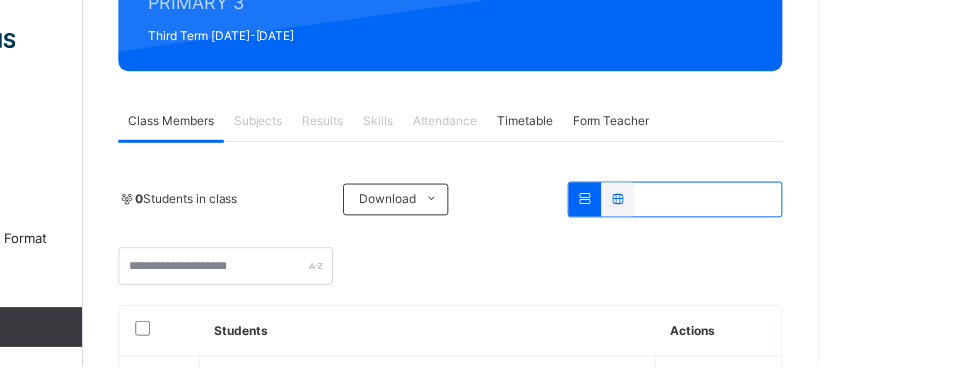 click on "Subjects" at bounding box center (416, 122) 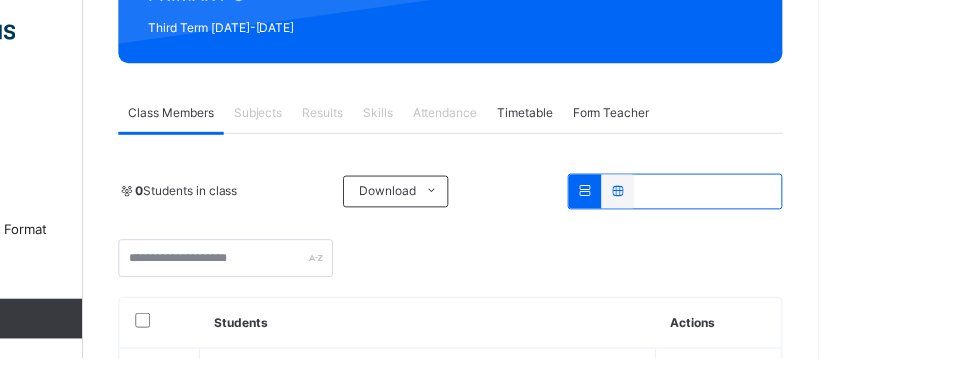 scroll, scrollTop: 387, scrollLeft: 0, axis: vertical 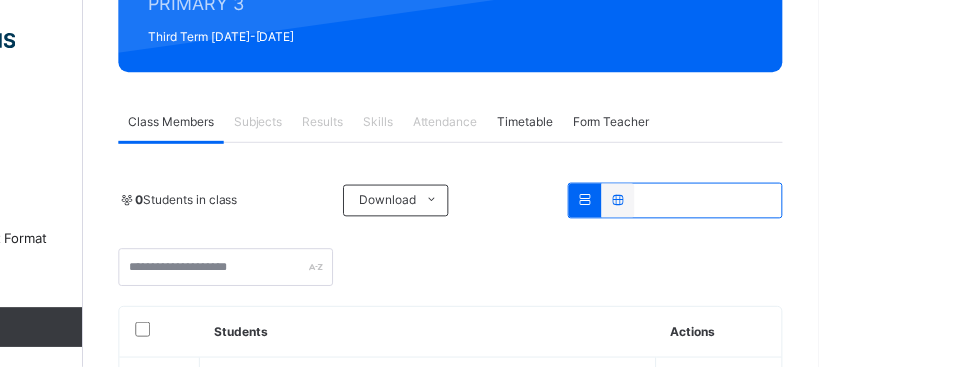 click on "Subjects" at bounding box center [416, 123] 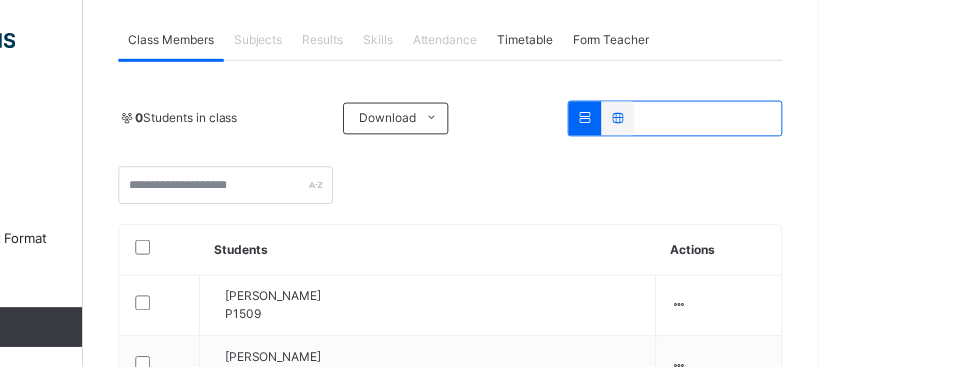 scroll, scrollTop: 403, scrollLeft: 0, axis: vertical 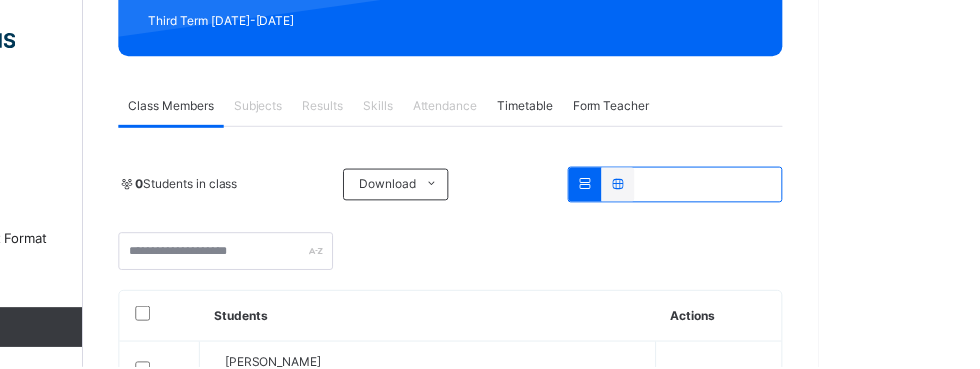 click on "Subjects" at bounding box center [416, 107] 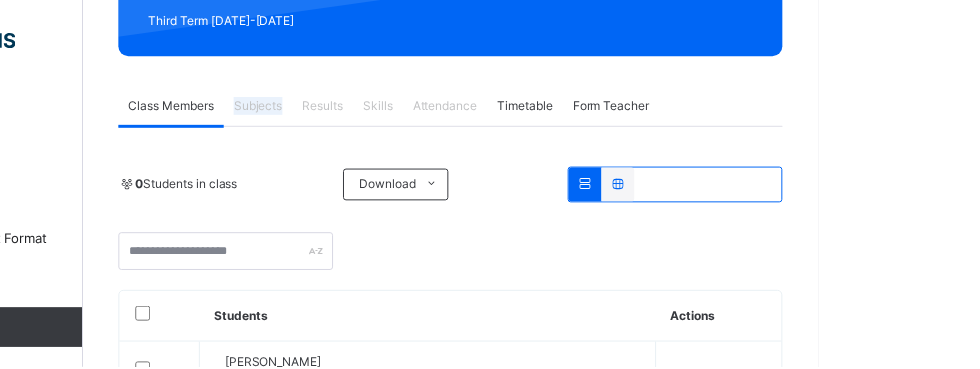 click on "Subjects" at bounding box center (416, 107) 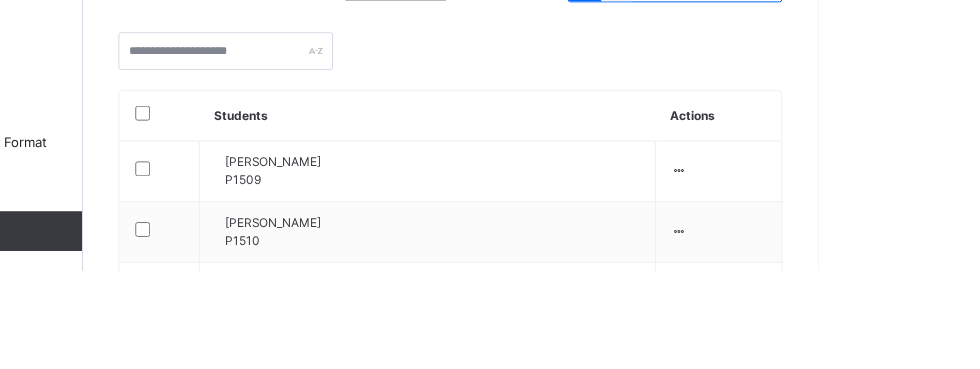 scroll, scrollTop: 511, scrollLeft: 0, axis: vertical 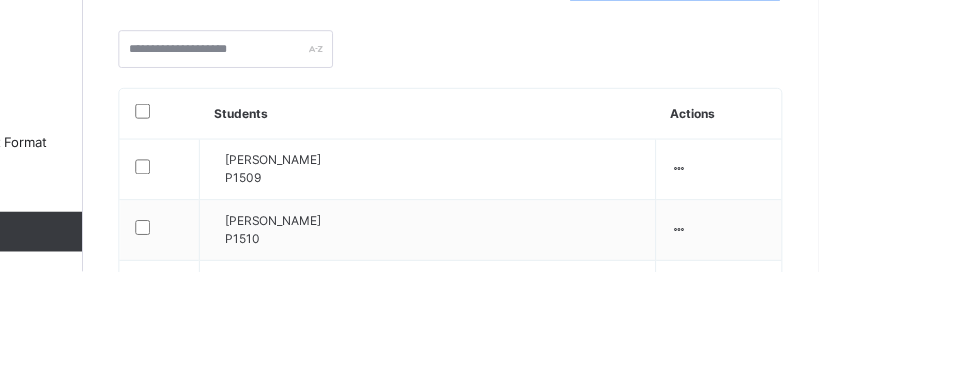 click on "Abdullah Maikudi Ahmad" at bounding box center (592, 257) 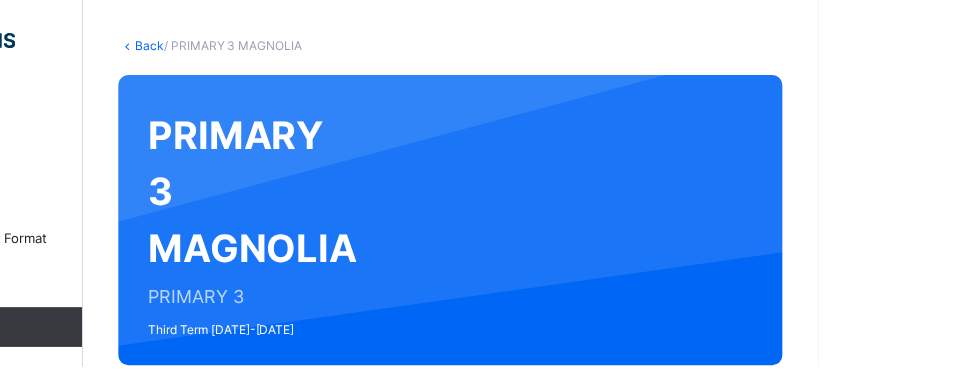 scroll, scrollTop: 0, scrollLeft: 0, axis: both 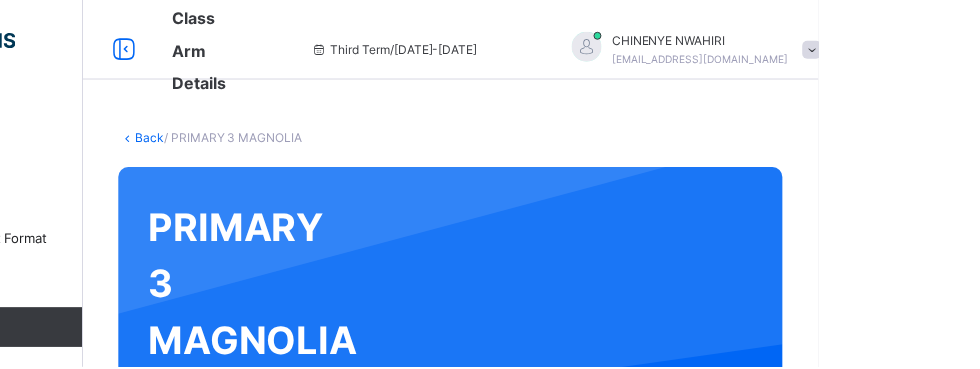 click on "Class Arm Details" at bounding box center [357, 49] 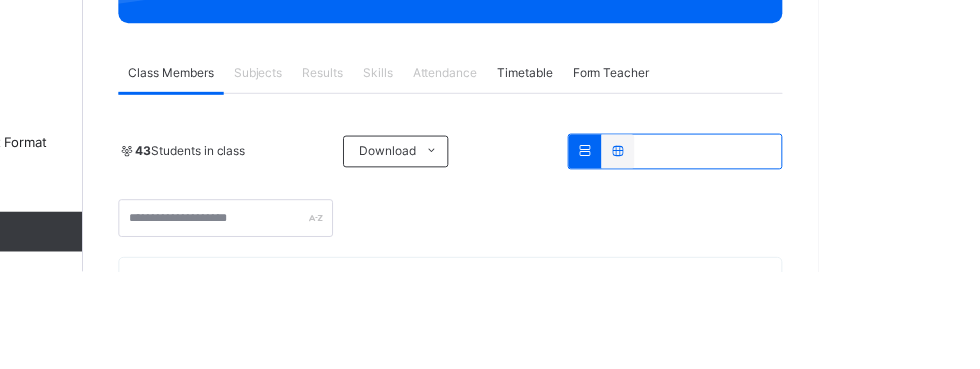 scroll, scrollTop: 344, scrollLeft: 0, axis: vertical 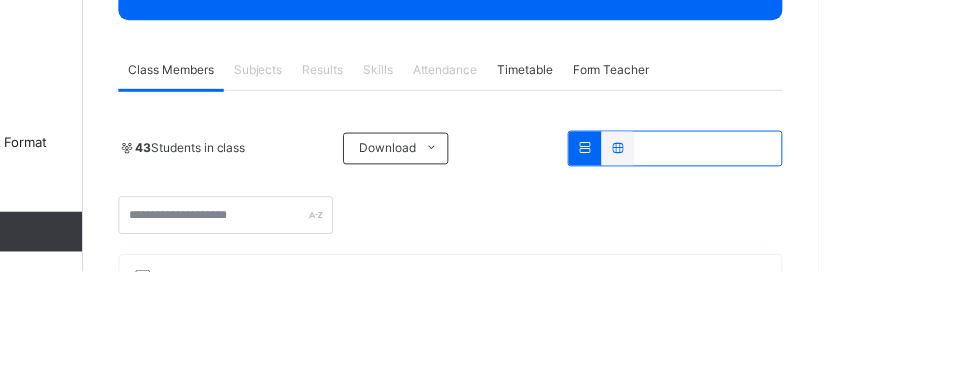 click on "Subjects" at bounding box center [416, 166] 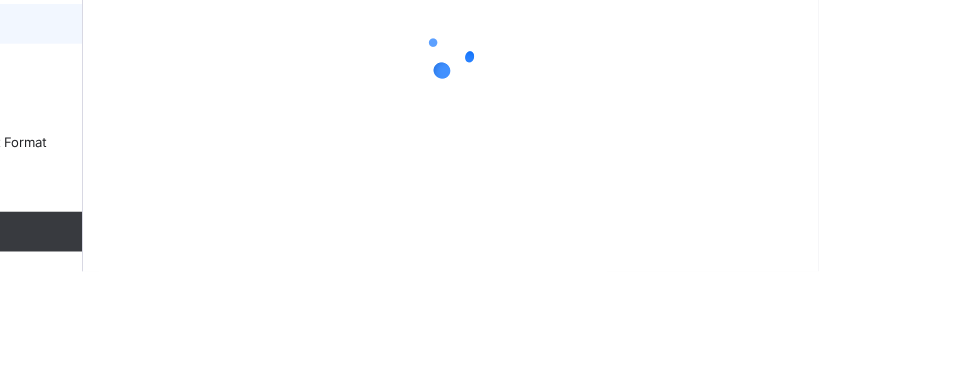 scroll, scrollTop: 0, scrollLeft: 0, axis: both 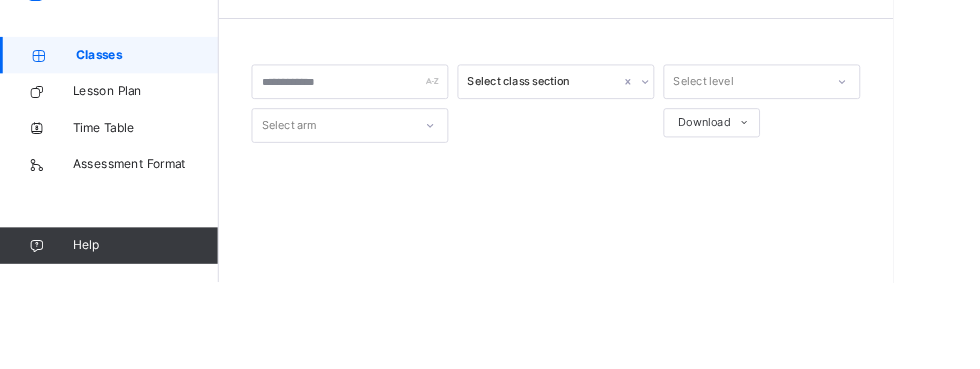click on "Classes" at bounding box center [161, 120] 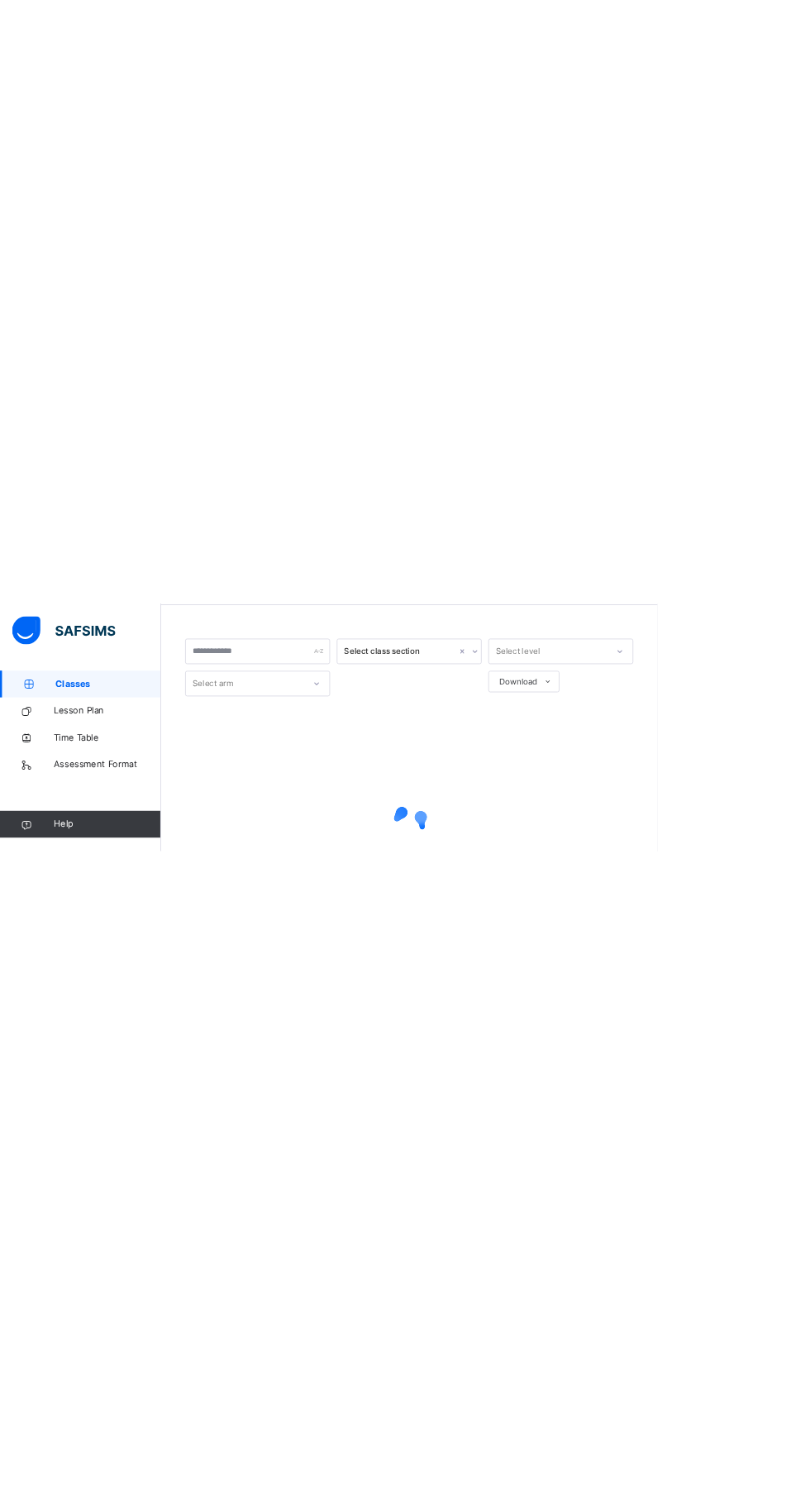 scroll, scrollTop: 0, scrollLeft: 0, axis: both 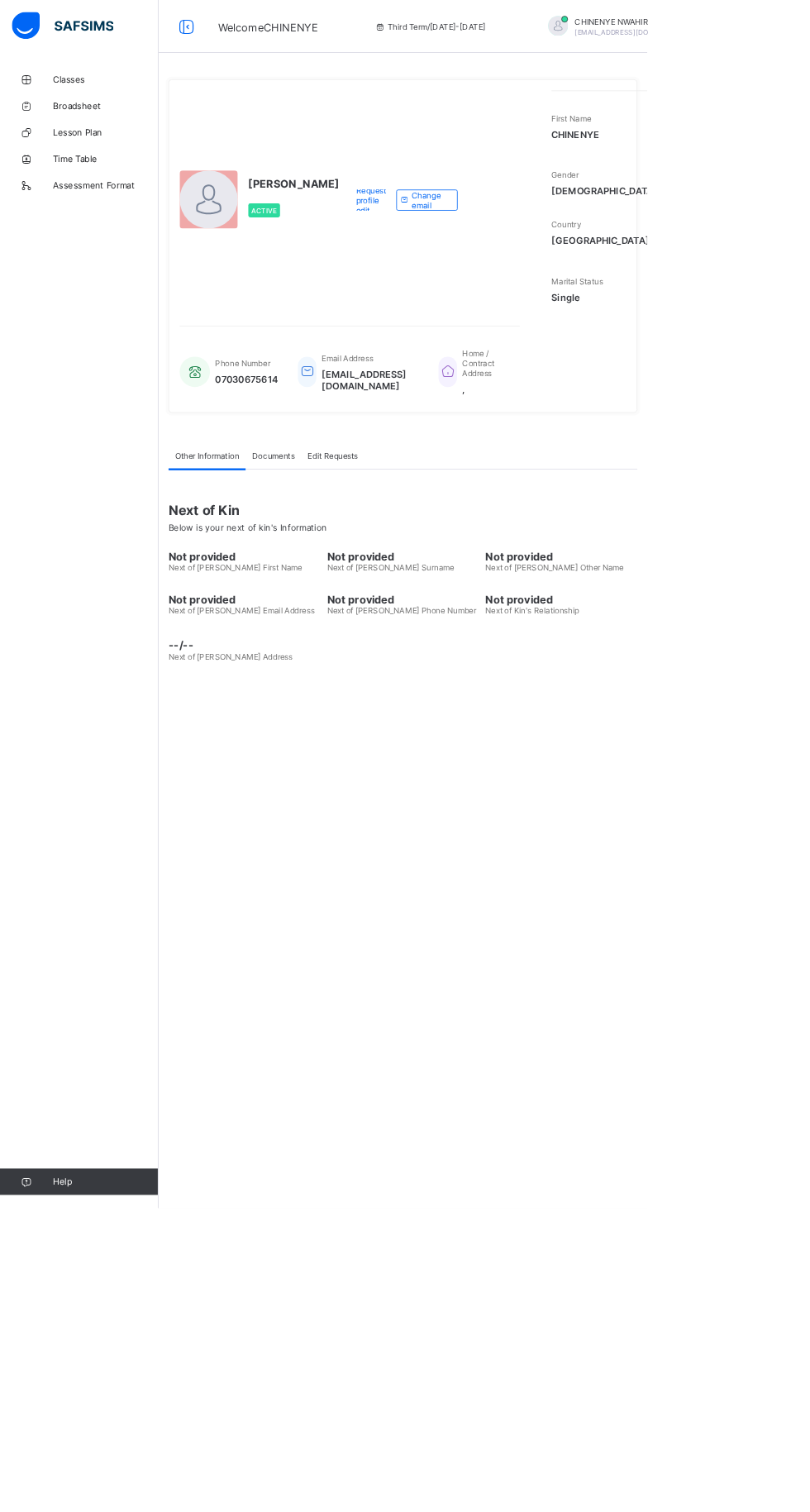 click on "Classes" at bounding box center [99, 99] 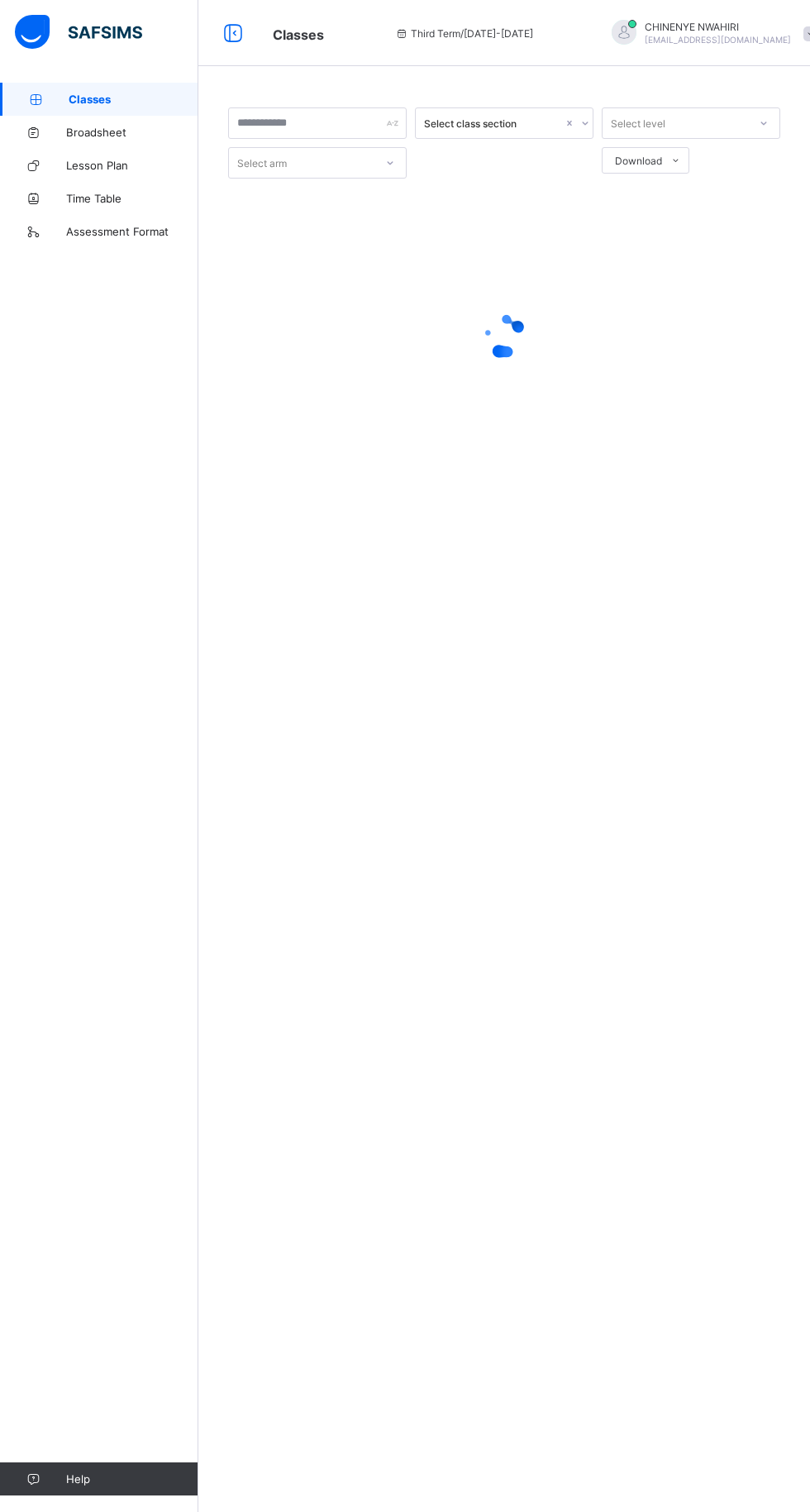 scroll, scrollTop: 0, scrollLeft: 0, axis: both 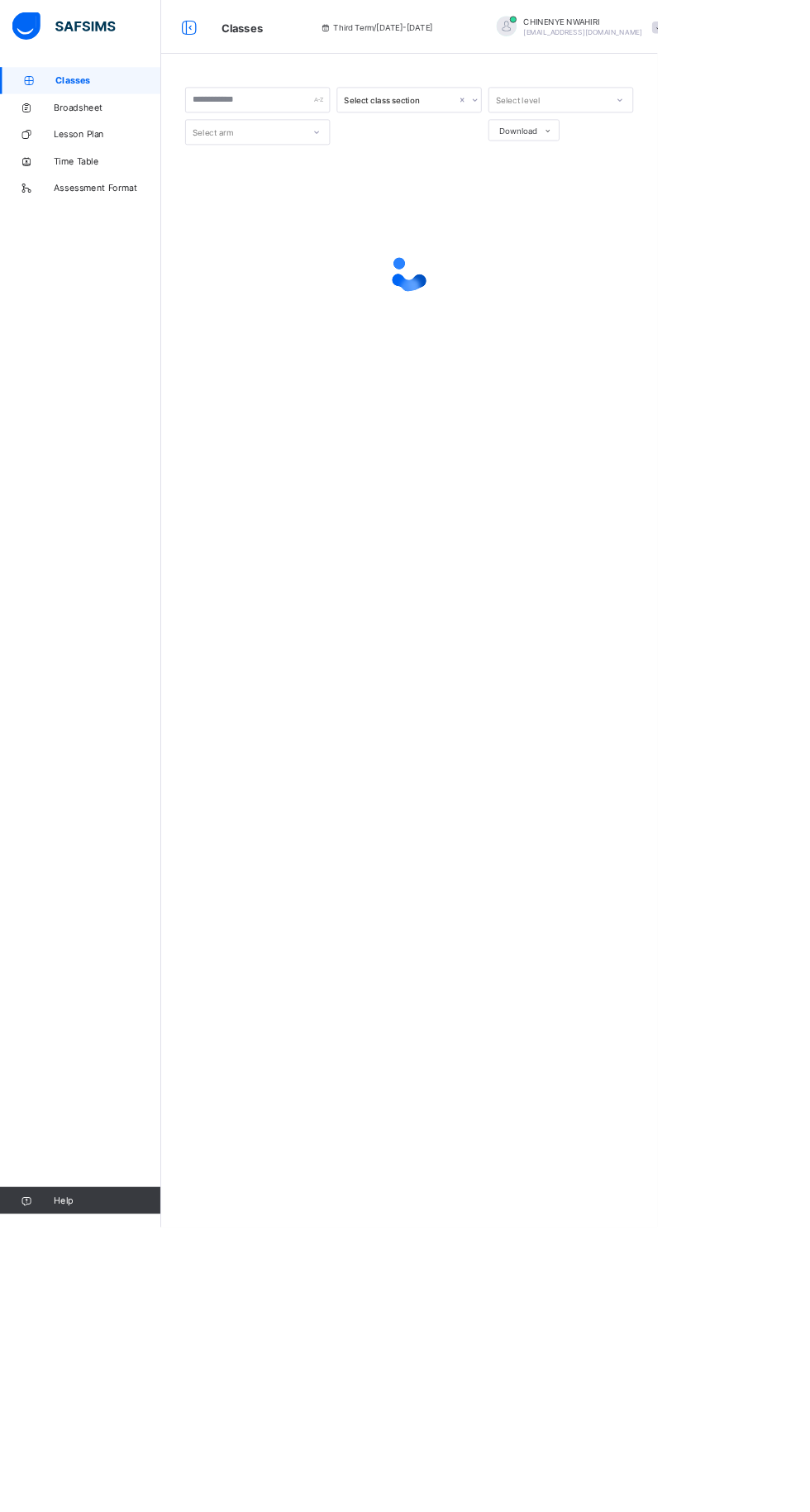 click on "Classes" at bounding box center (133, 99) 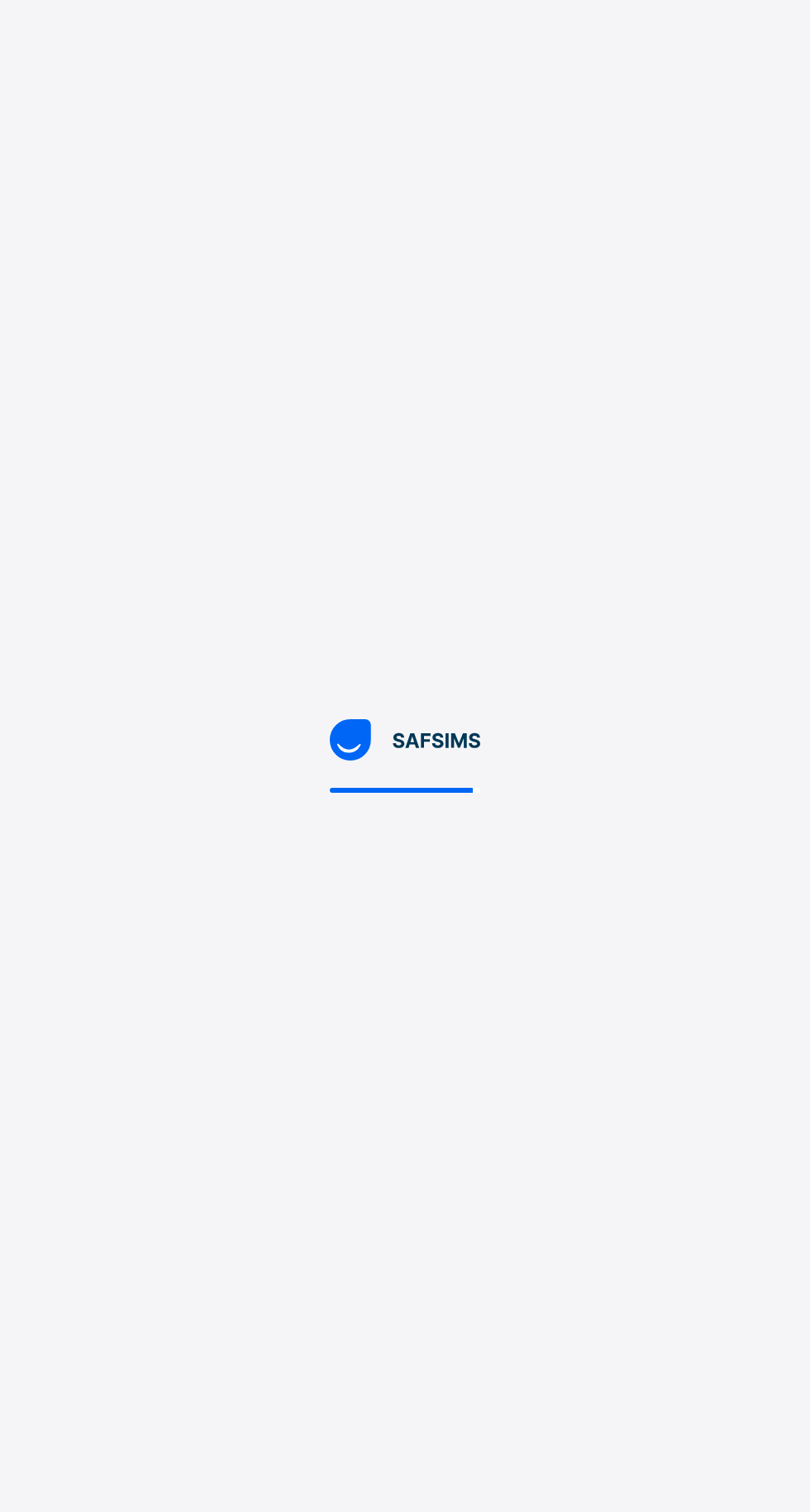 scroll, scrollTop: 0, scrollLeft: 0, axis: both 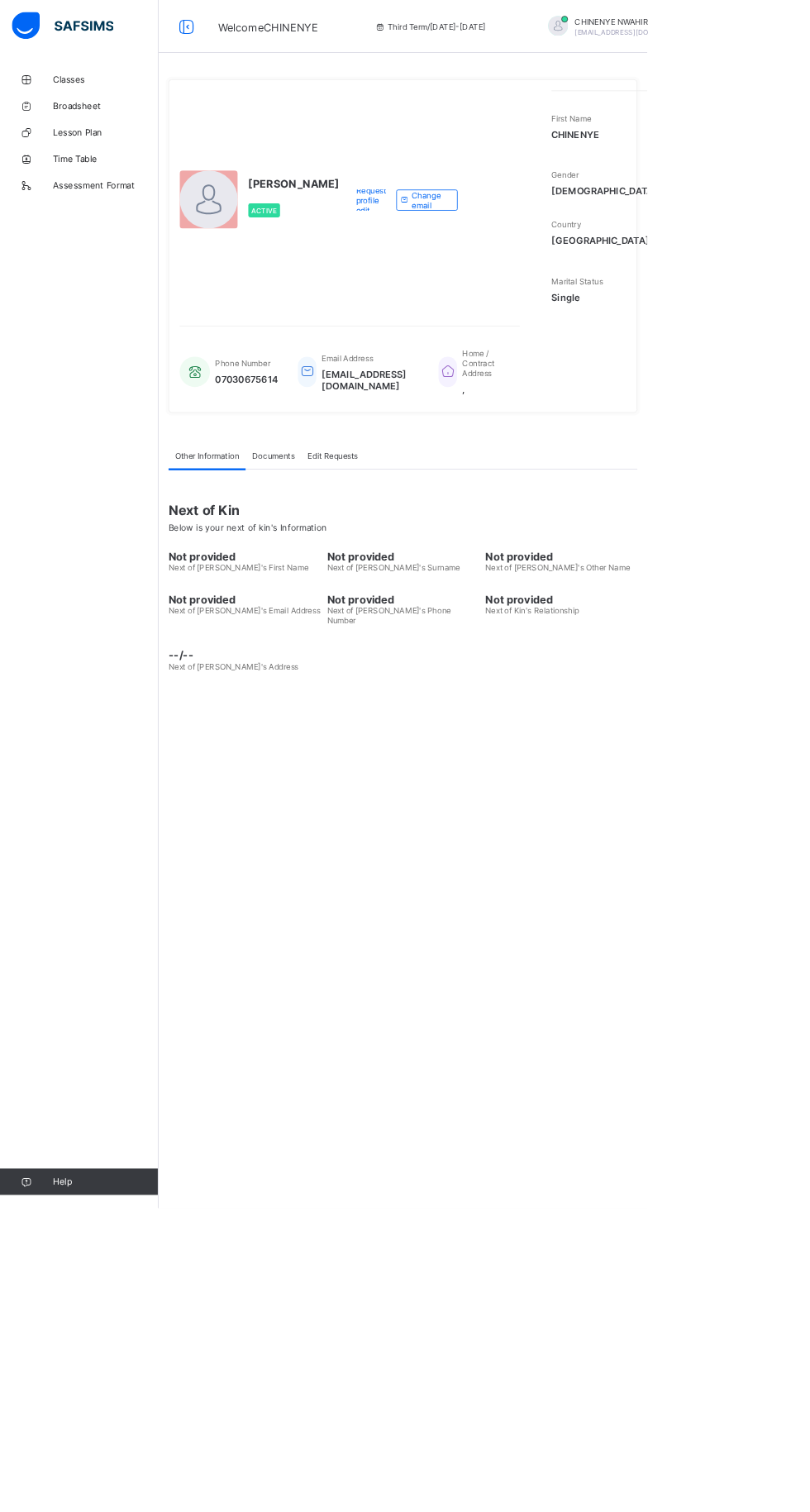 click on "Classes" at bounding box center [132, 99] 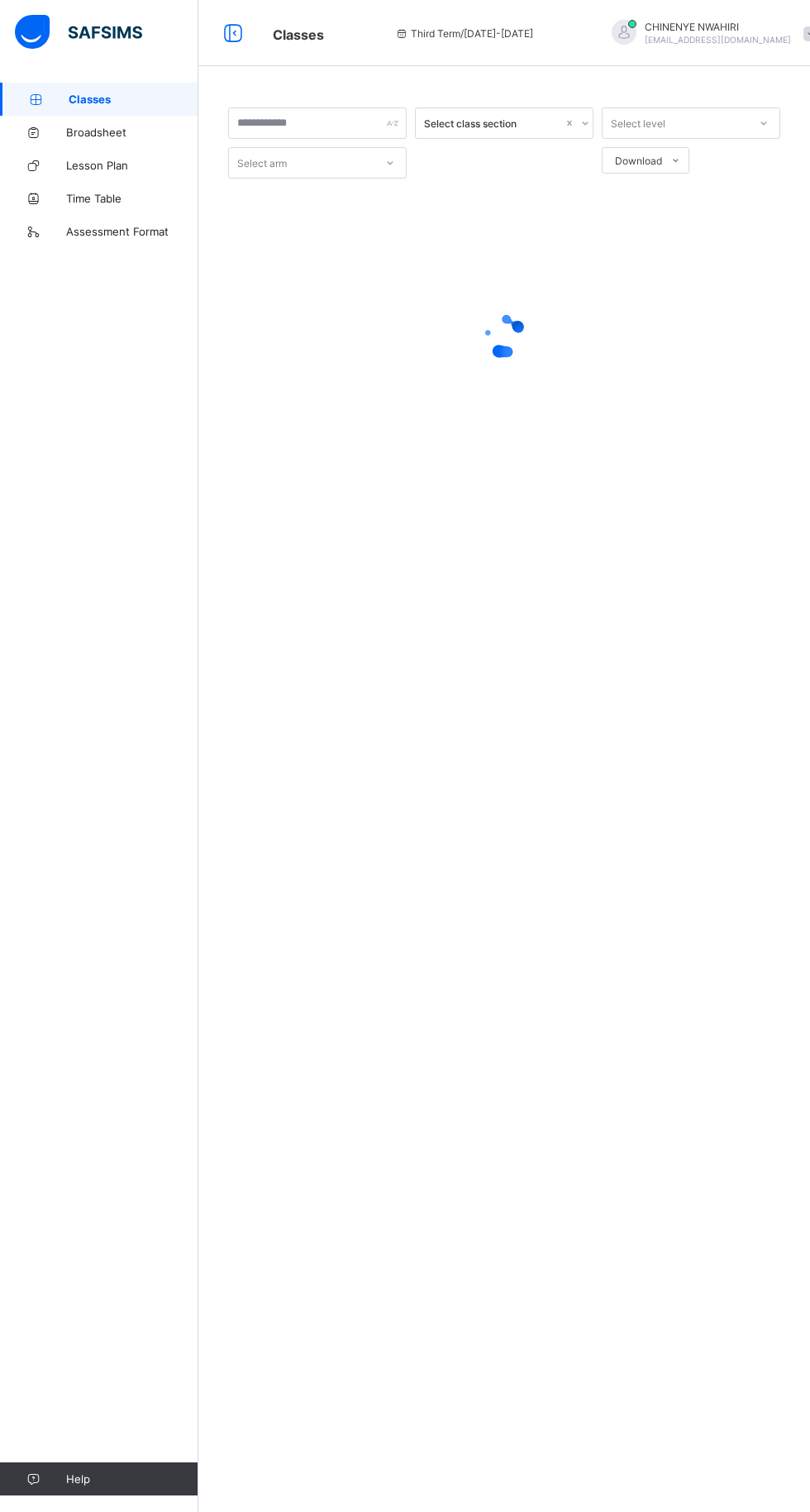scroll, scrollTop: 0, scrollLeft: 0, axis: both 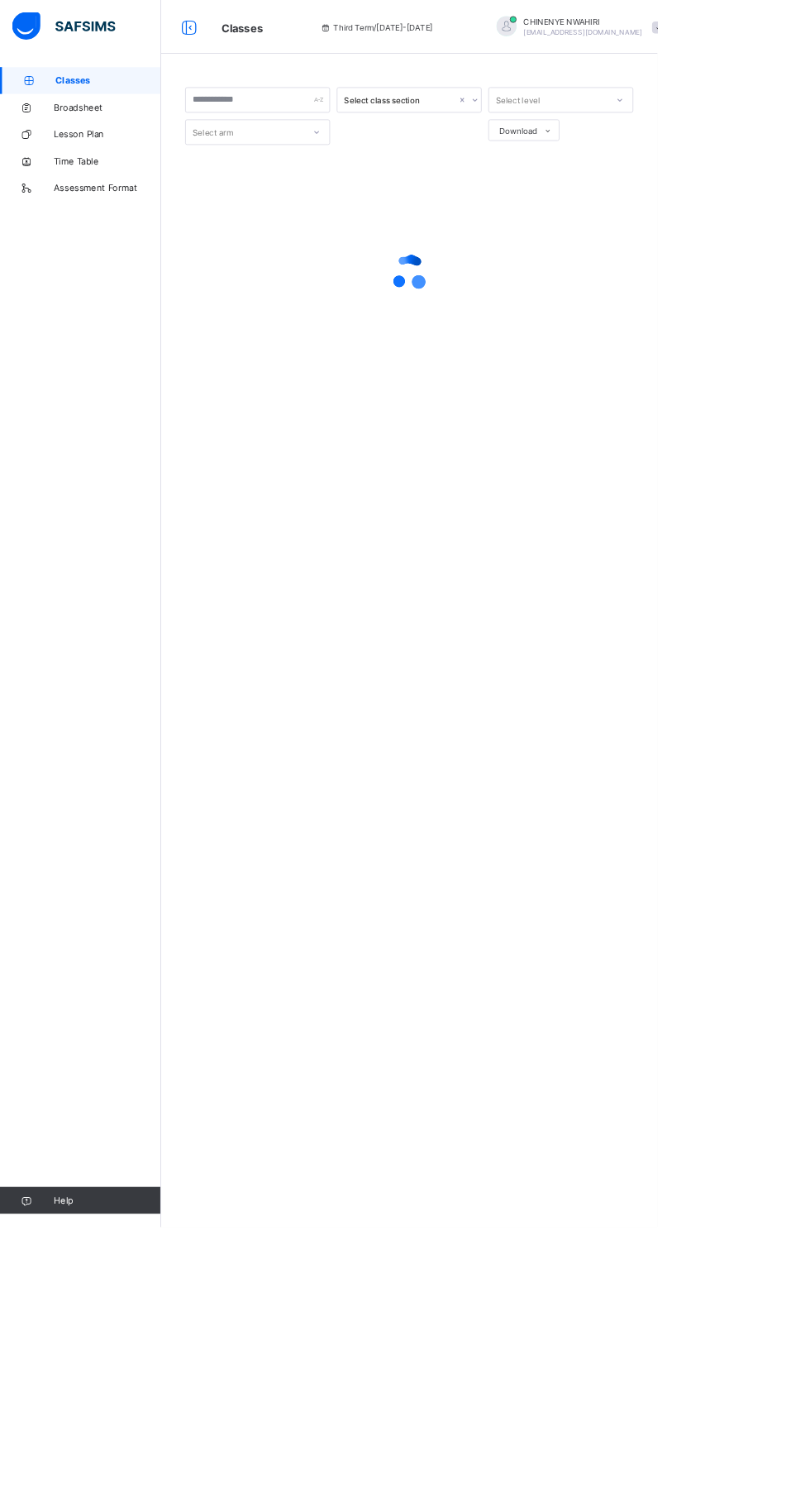 click at bounding box center (79, 32) 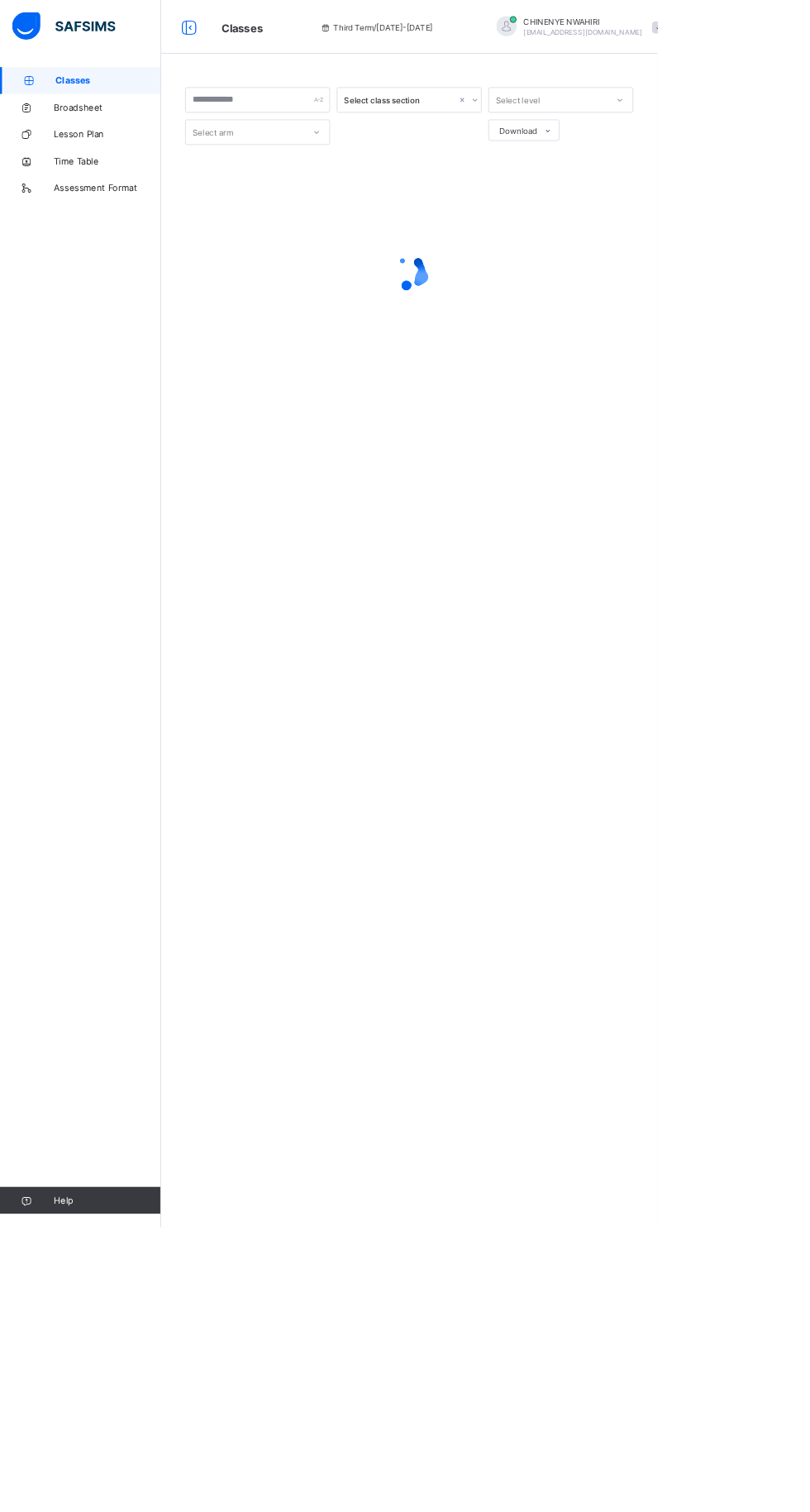 click on "Classes" at bounding box center [133, 99] 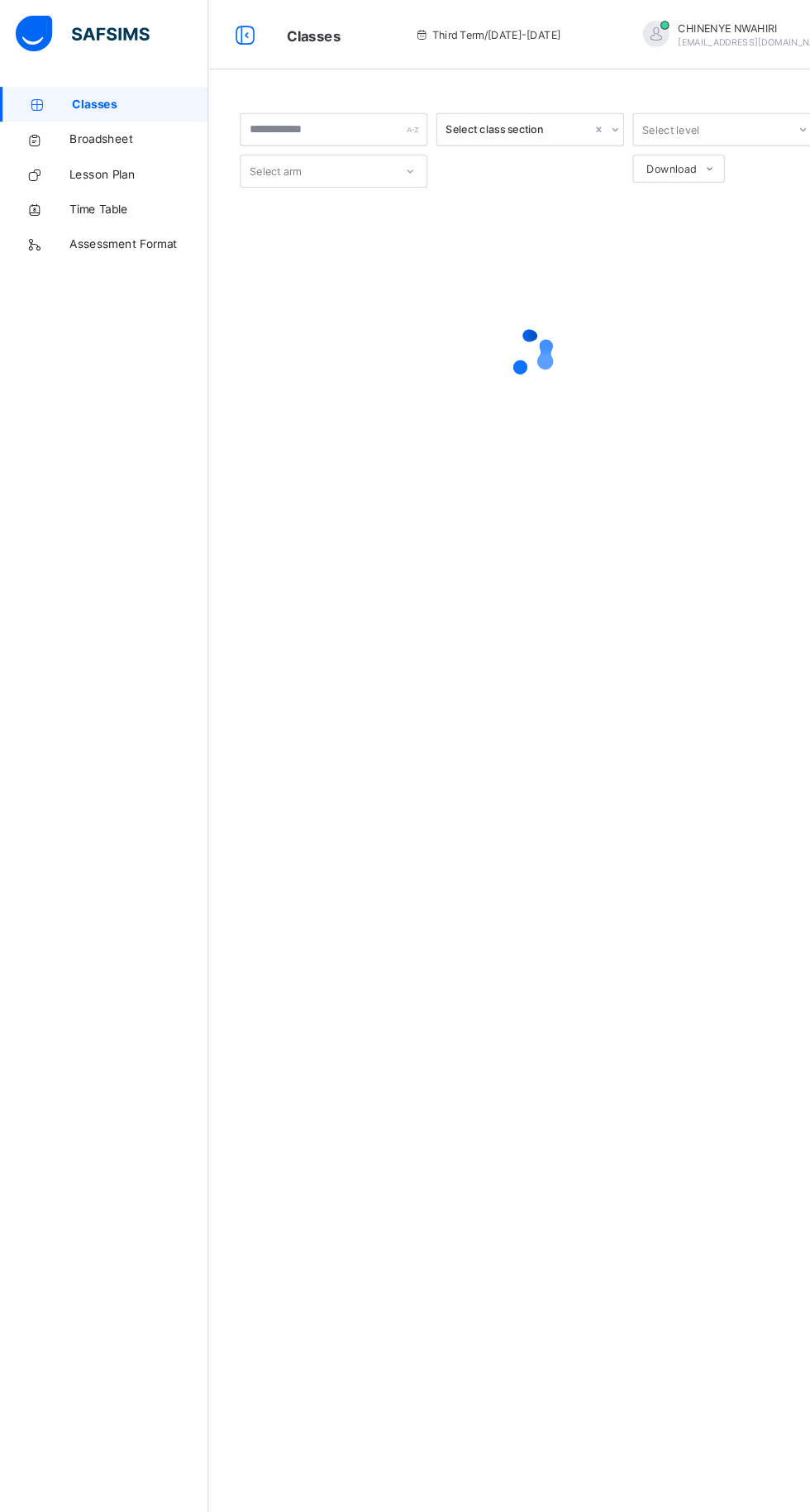 click on "Classes" at bounding box center [99, 99] 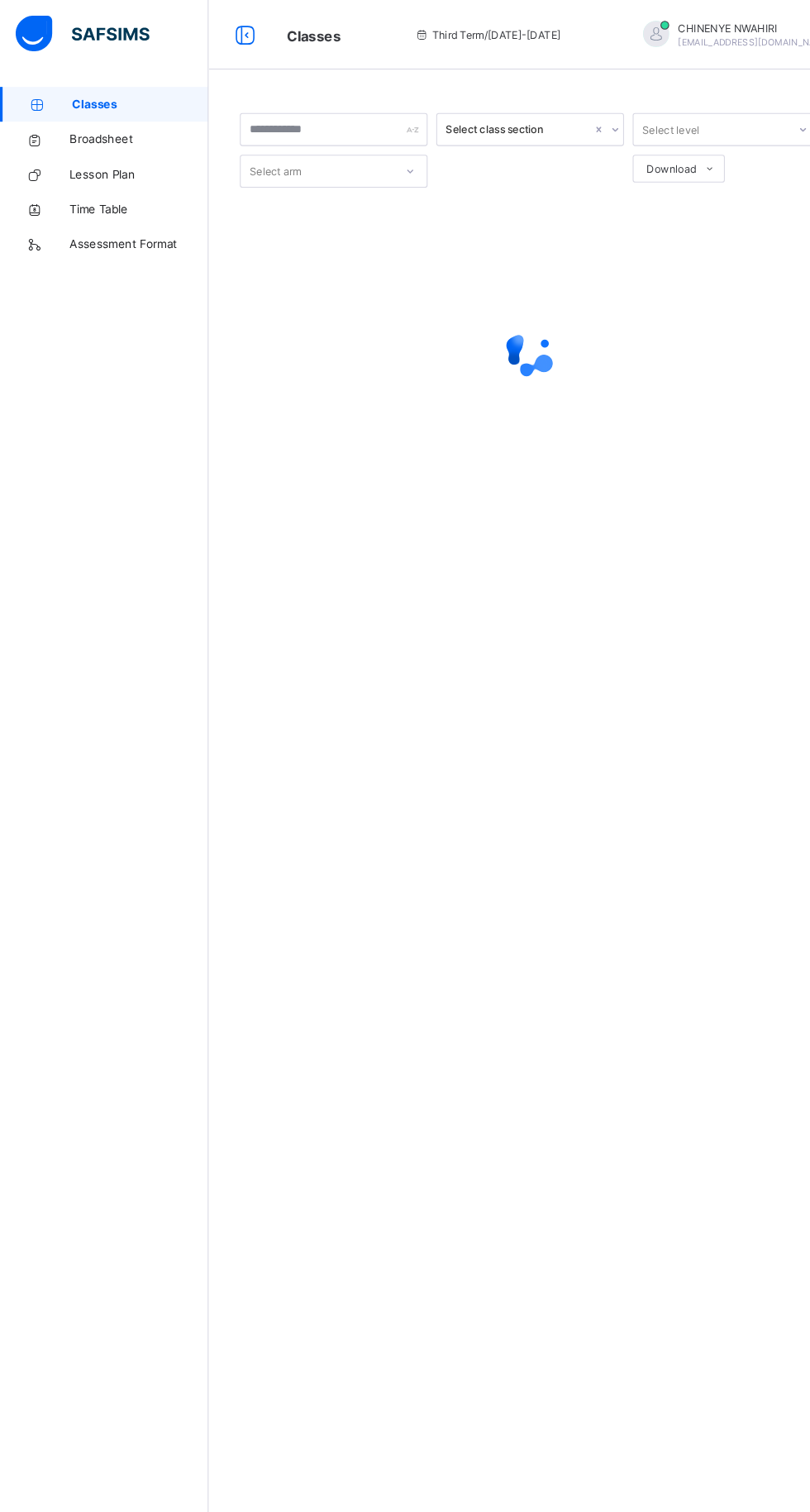 click on "Classes" at bounding box center [133, 99] 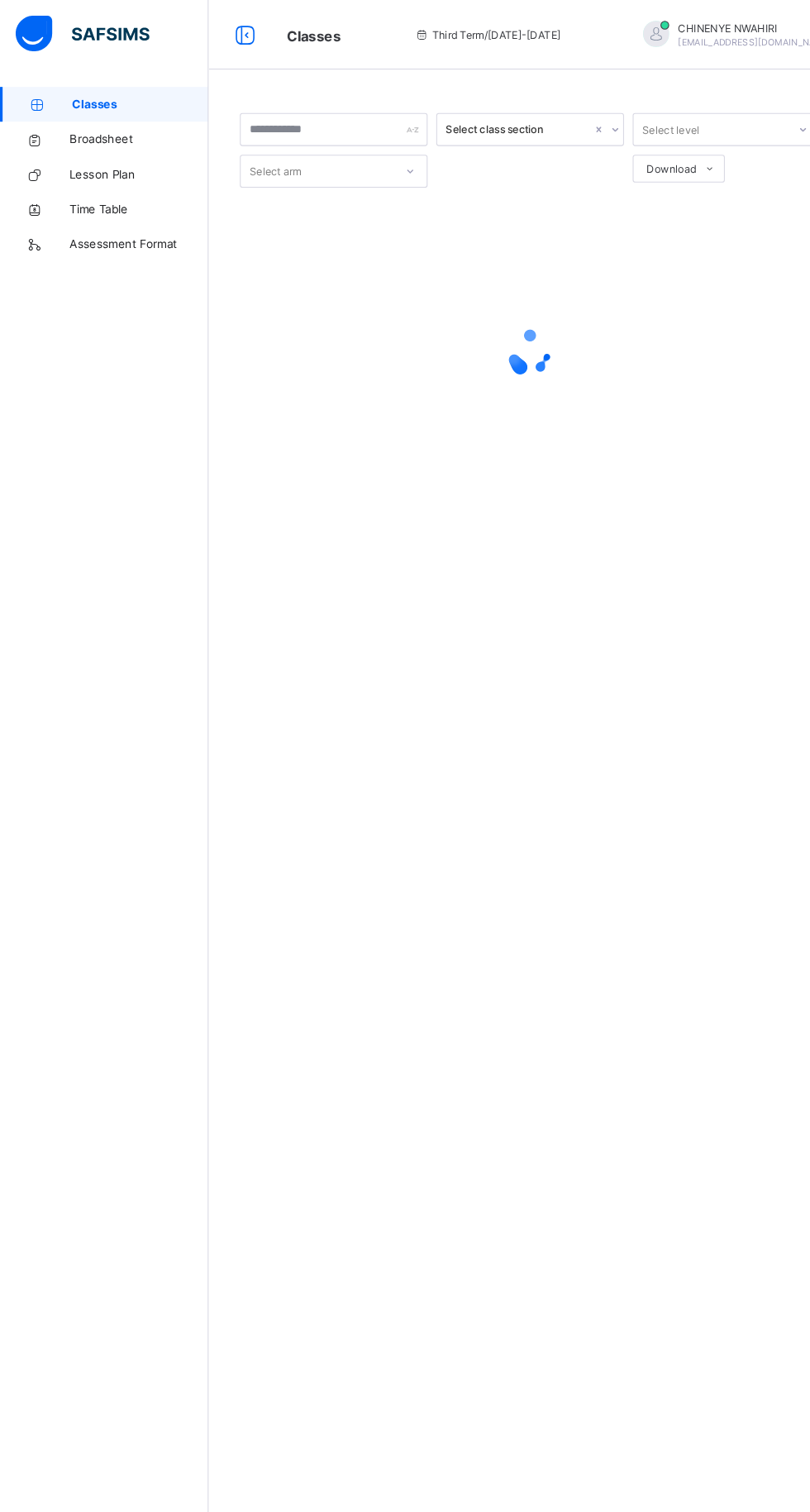 click on "Classes" at bounding box center (99, 99) 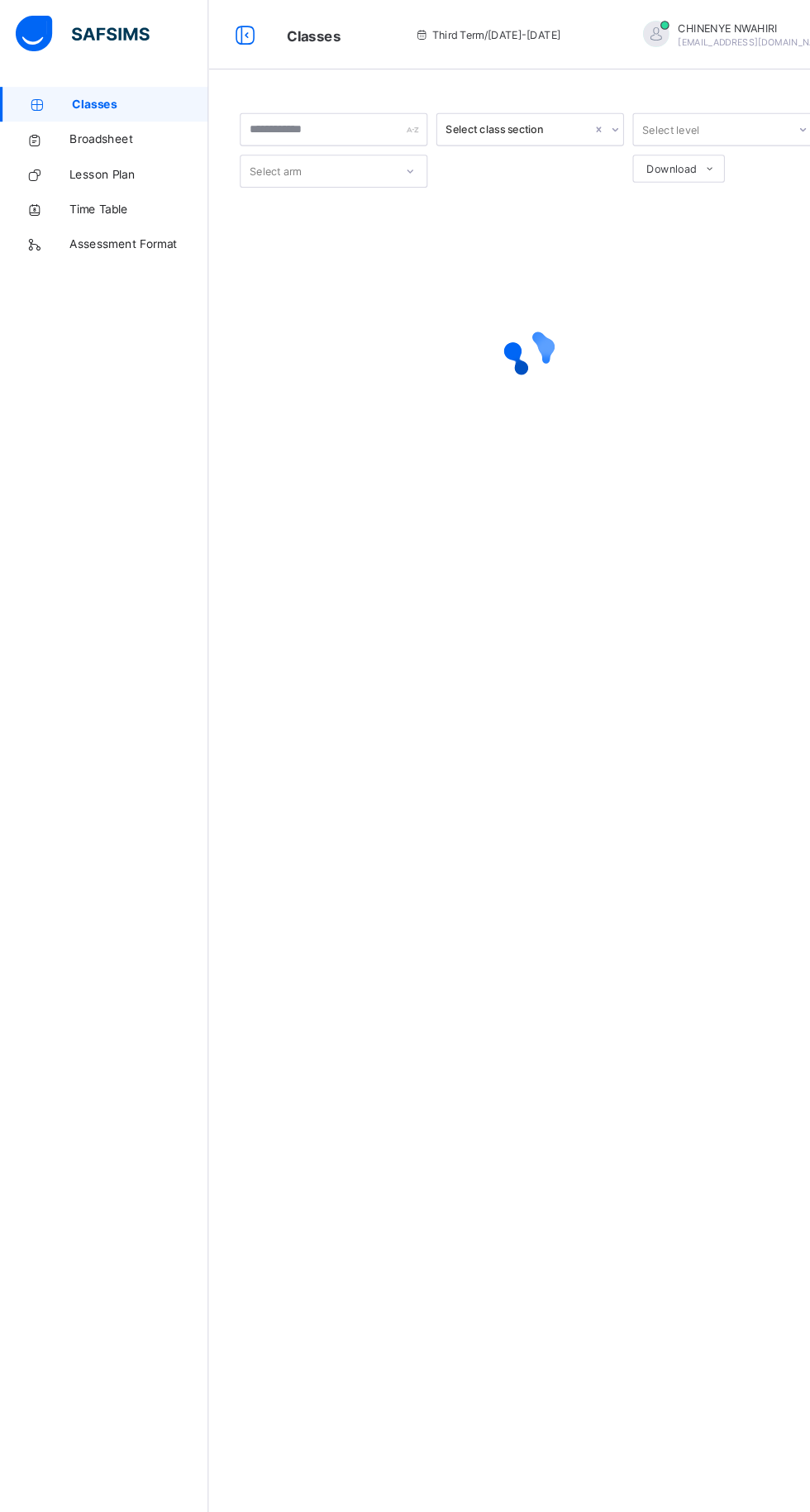 click on "Classes" at bounding box center [133, 99] 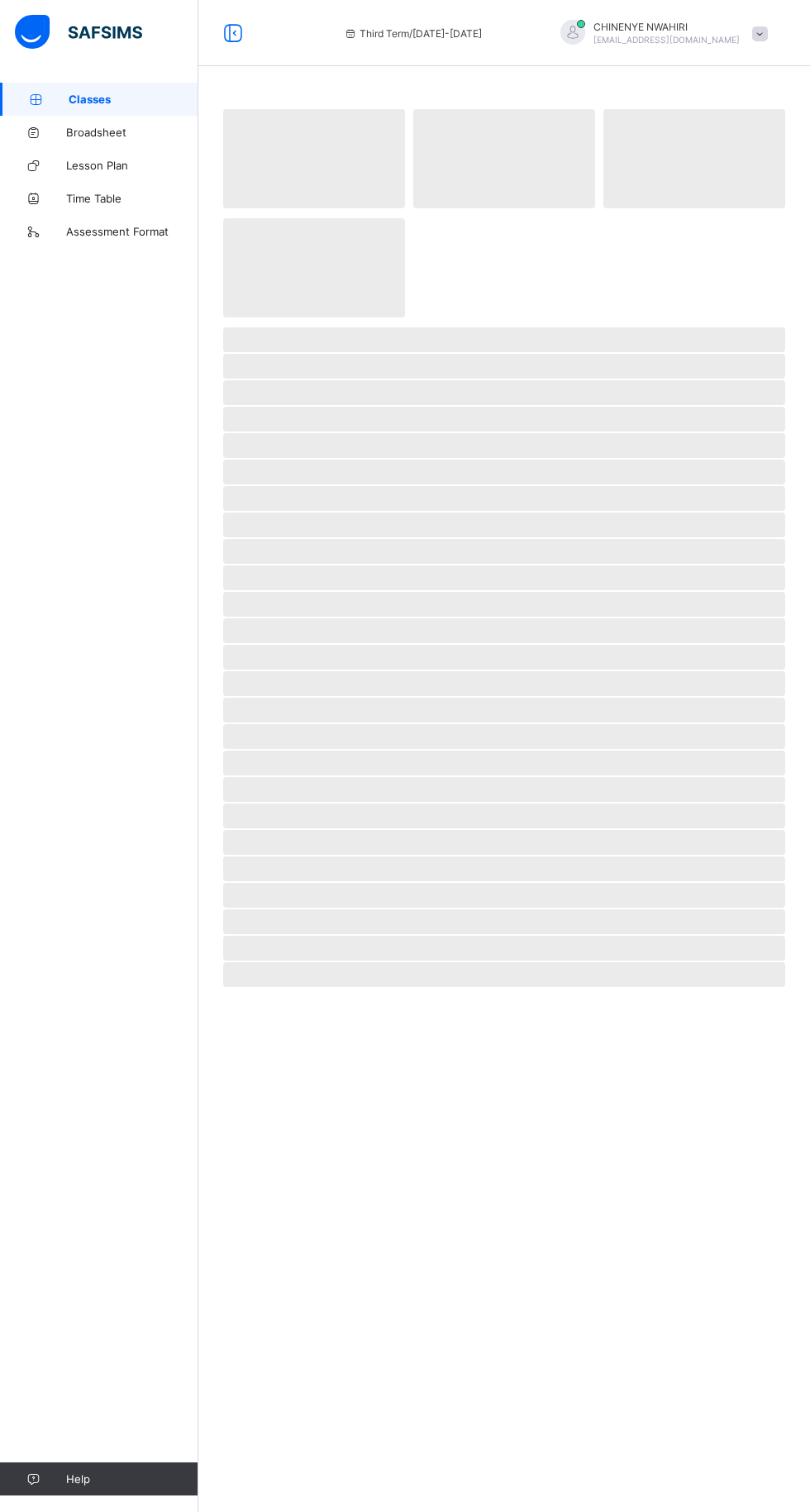 scroll, scrollTop: 0, scrollLeft: 0, axis: both 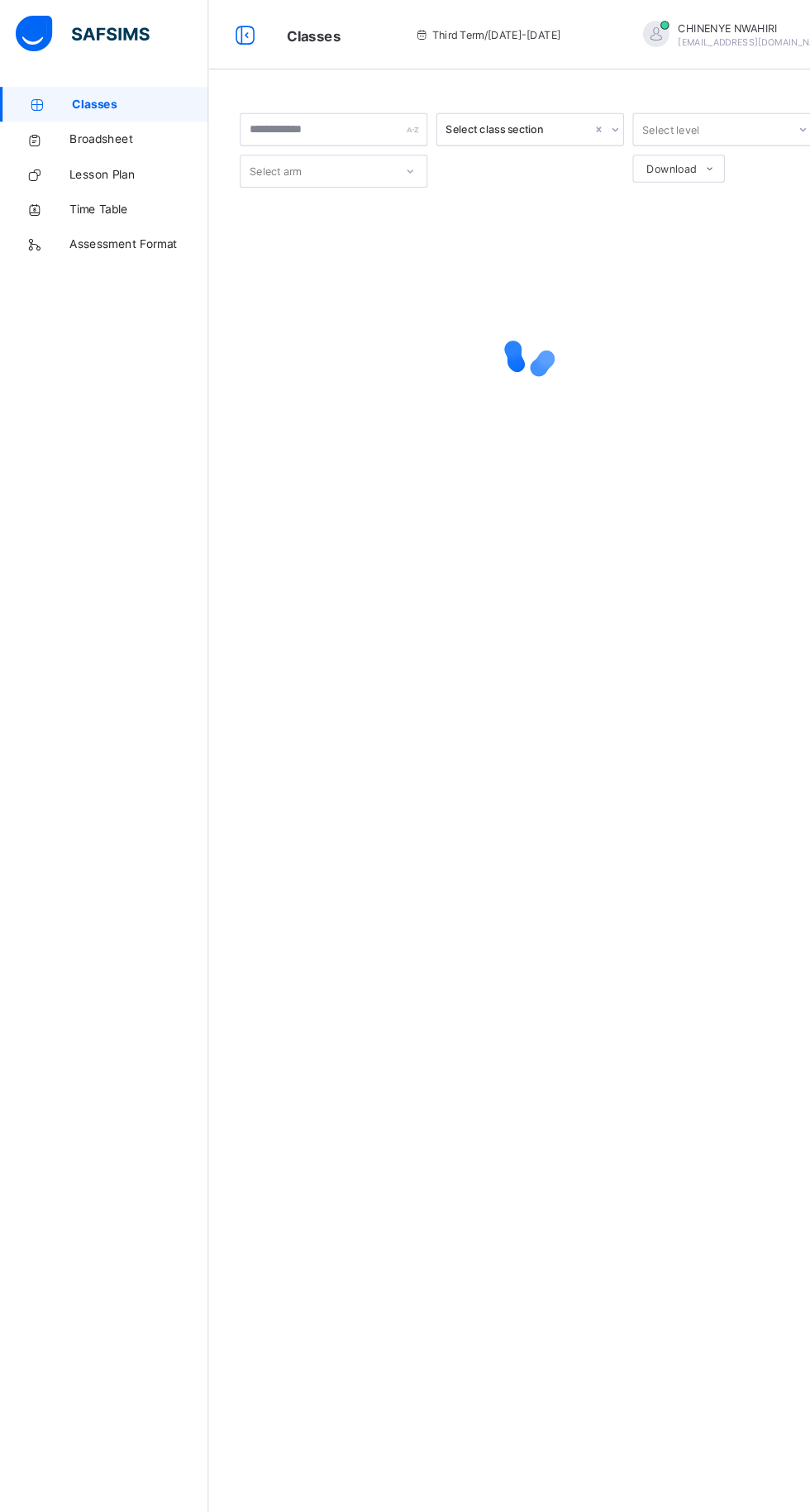 click on "Select class section Select level Select arm Download Pdf Report Excel Report × Form Teacher Select Form Teacher CHINENYE NWAHIRI  Select Assistant Form Teacher Cancel Save GOBARAU ACADEMY, KATSINA No 10 Block H, KLP 001, Gidan Dawa, P.M.B 2045 Katsina, Katsina State ,  , Phone:   +2348035930888 List of Classes 13th Jul 2025, 9:39:33 pm Total no. of classes:  58 Term:  Third Term Session:  2024-2025 S/N Class name Class Arms Form Teacher Supervisor Subject Teachers 1 PRE NUR PRE_NURSERY  LILY AISHAT BASHIR MAIKANO No supervisor No class teachers 2 NURSERY 1 NURSERY 1 CHROME ZAINAB LAWAL ABDU No supervisor No class teachers 3 NURSERY 1 NURSERY 1 GOLD PATRICIA AMEH  No supervisor No class teachers 4 NURSERY 1 NURSERY 1 OPAL HADIZA AHMAD ABDULLAHI No supervisor No class teachers 5 NURSERY 1 NURSERY 1 PEARL ZAINAB HAMISU GALADANCHI No supervisor No class teachers 6 NURSERY 1 NURSERY 1 RUBY AFINIKI ANTHONY  No supervisor No class teachers 7 NURSERY 2 NURSERY 2 EMERALD SUZANA BITRUS AWAN No supervisor 8 NURSERY 2" at bounding box center (504, 756) 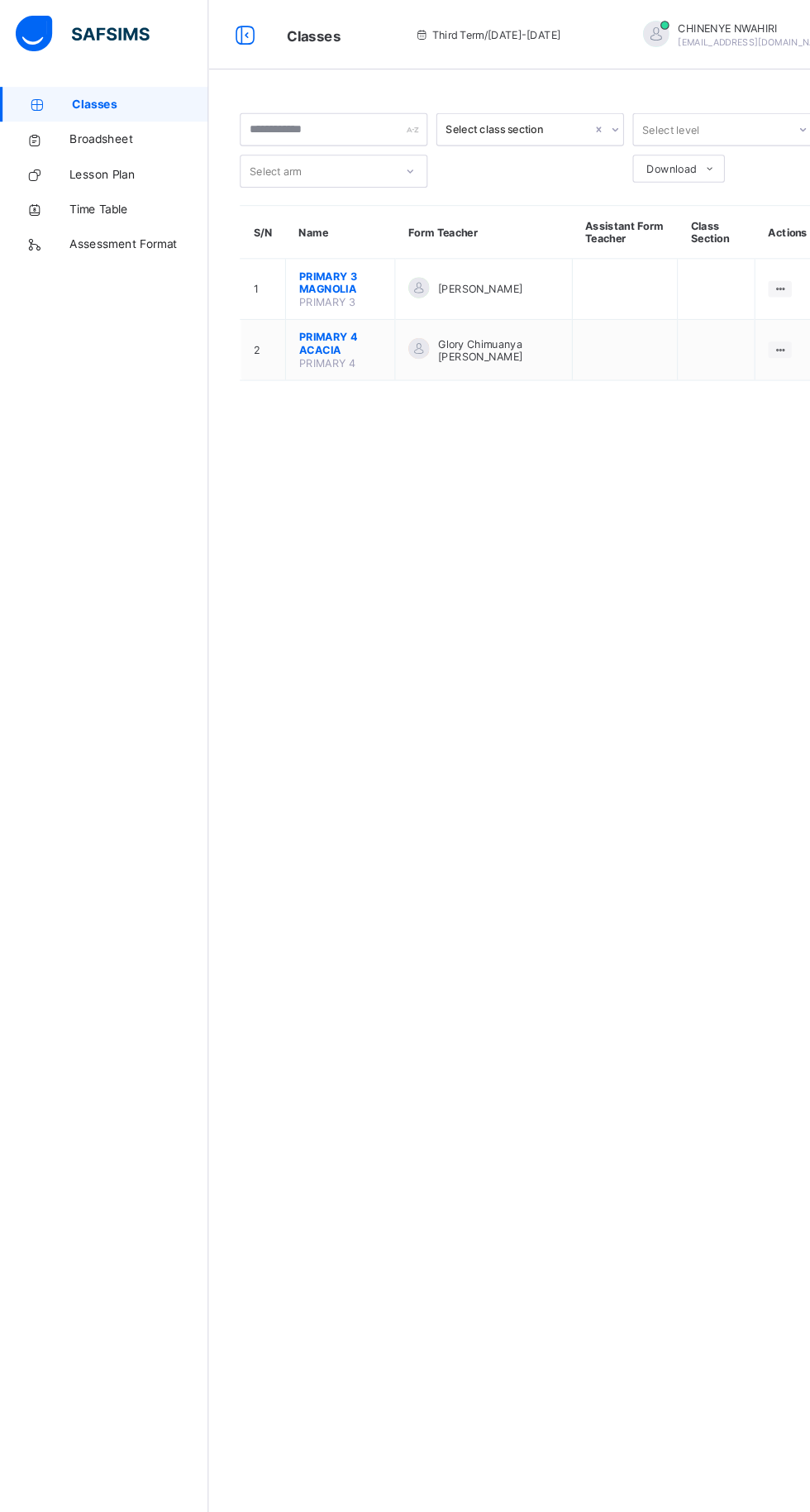 click on "PRIMARY 3   MAGNOLIA" at bounding box center (323, 269) 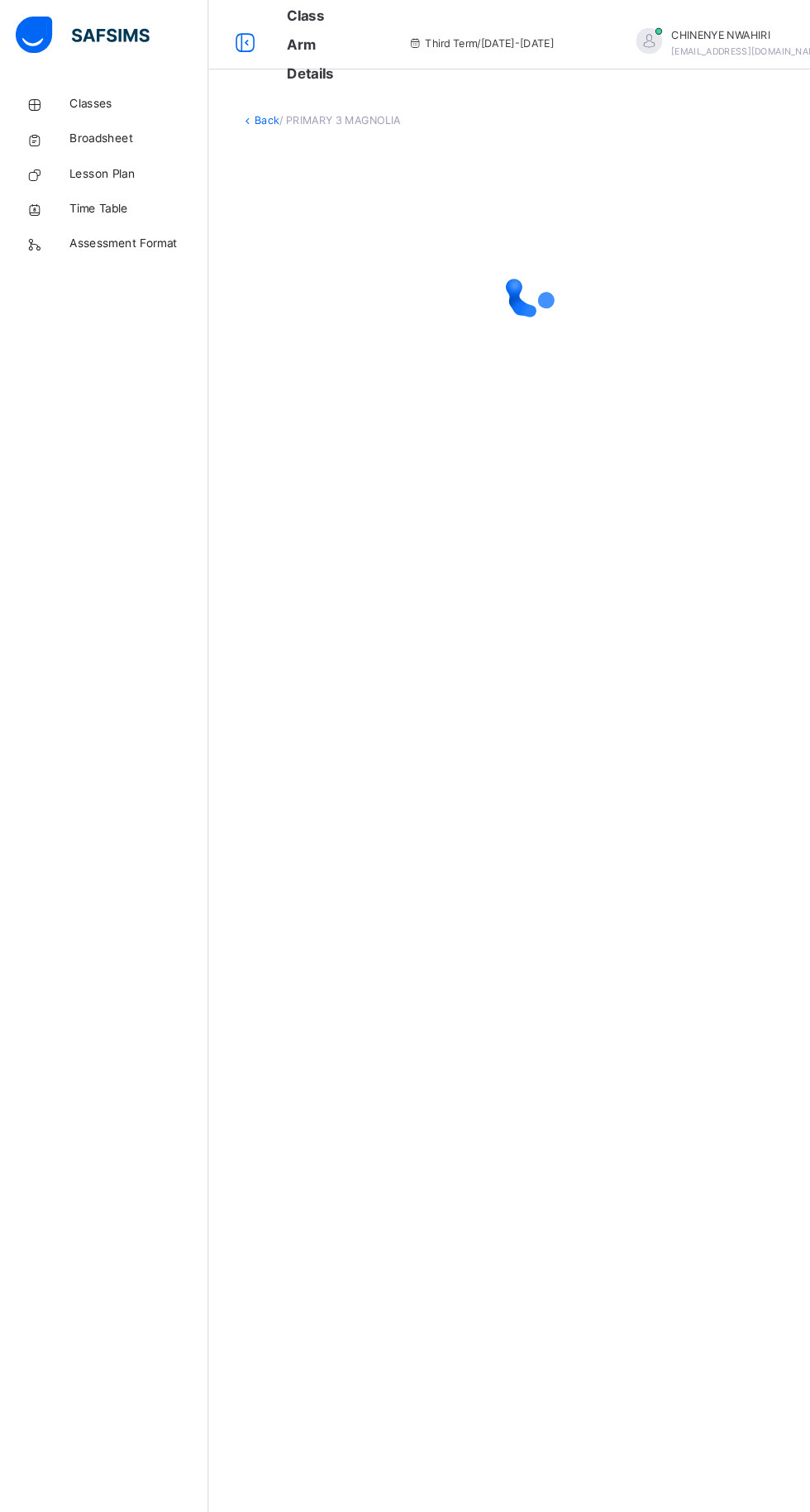click on "Classes" at bounding box center (132, 99) 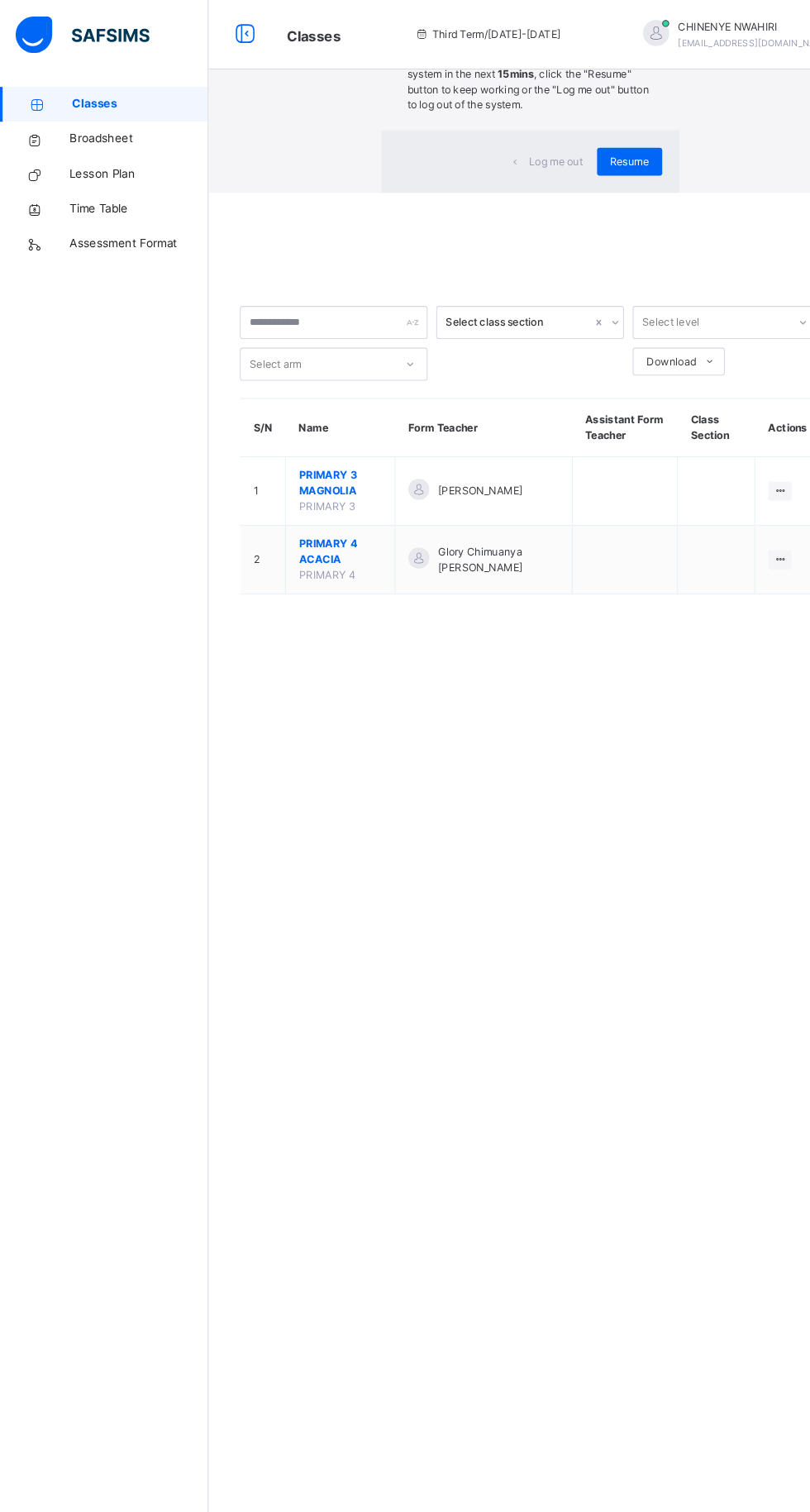 click on "Due to inactivity you would be logged out to the system in the next   15mins , click the "Resume" button to keep working or the "Log me out" button to log out of the system." at bounding box center [504, 78] 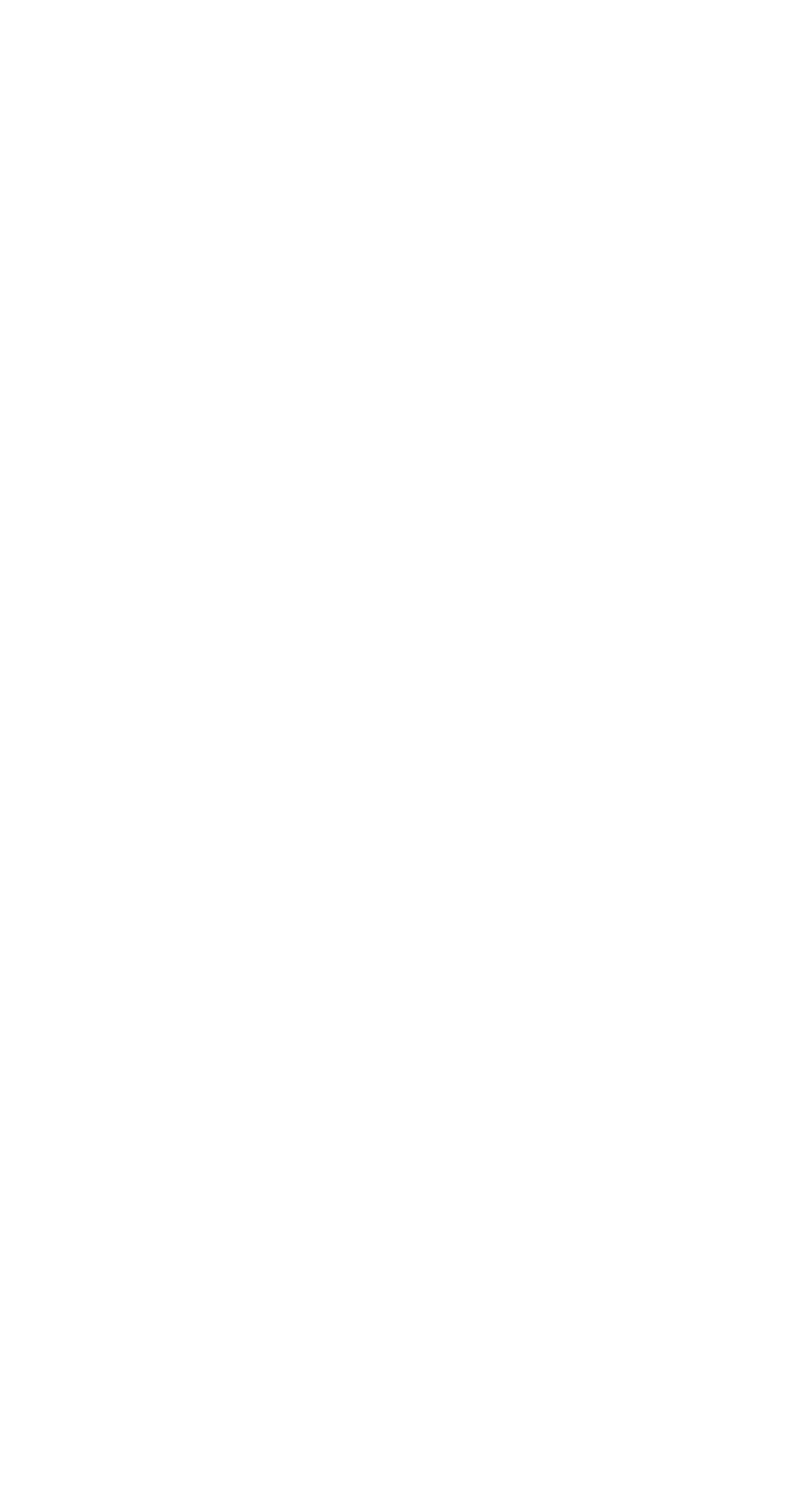 click on "Resume" at bounding box center (598, 154) 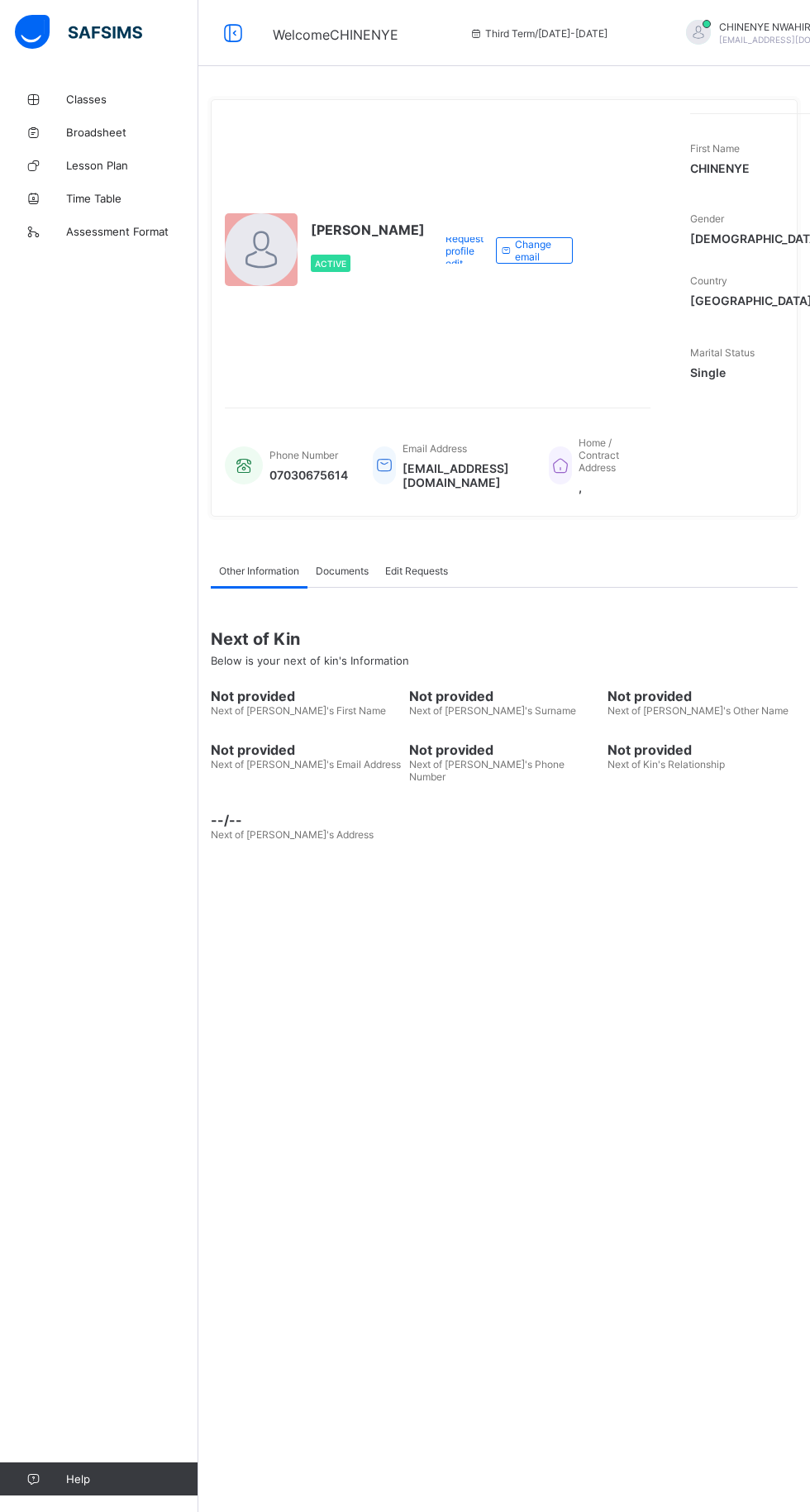 scroll, scrollTop: 0, scrollLeft: 0, axis: both 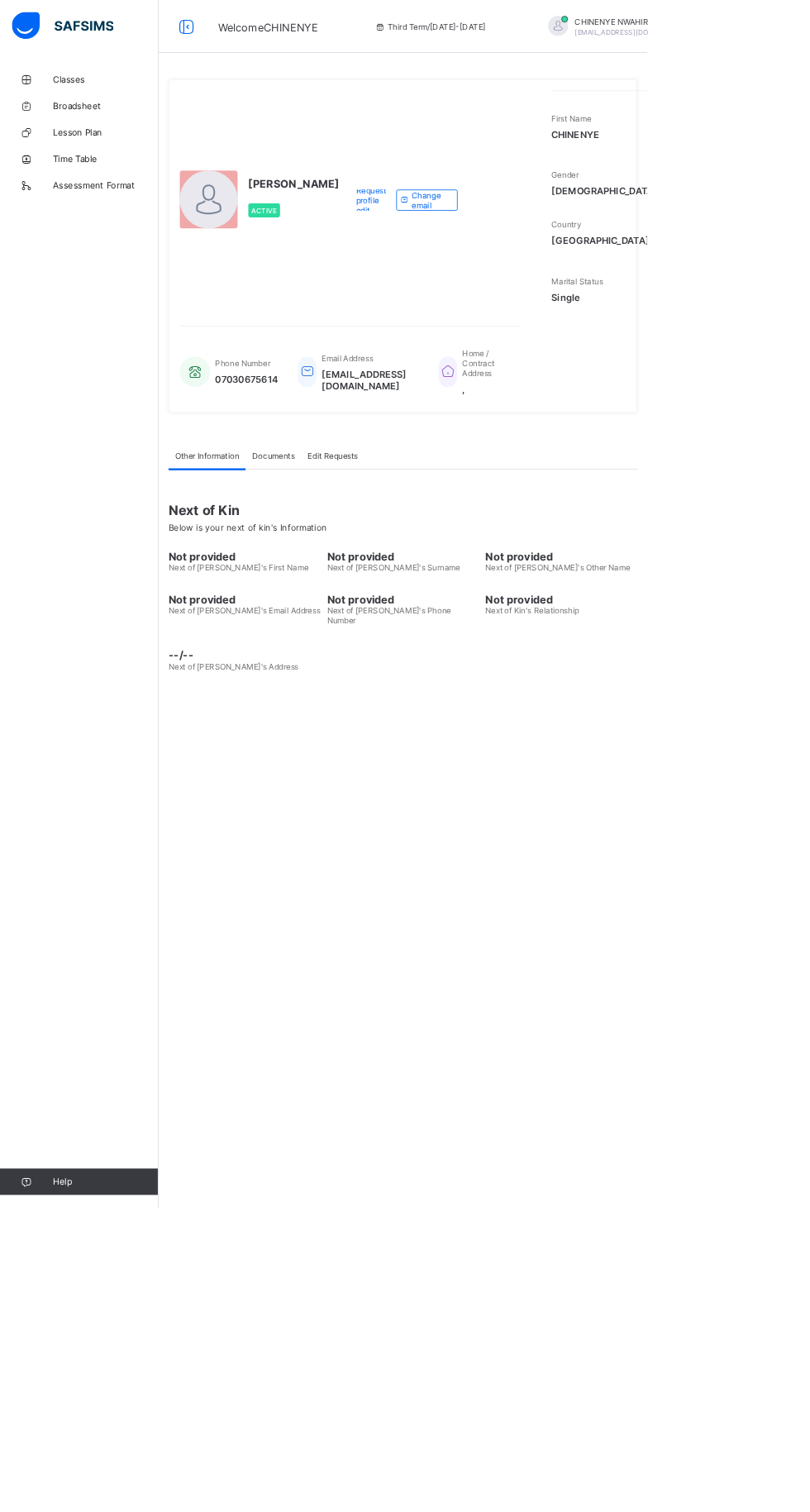 click on "Classes" at bounding box center [99, 99] 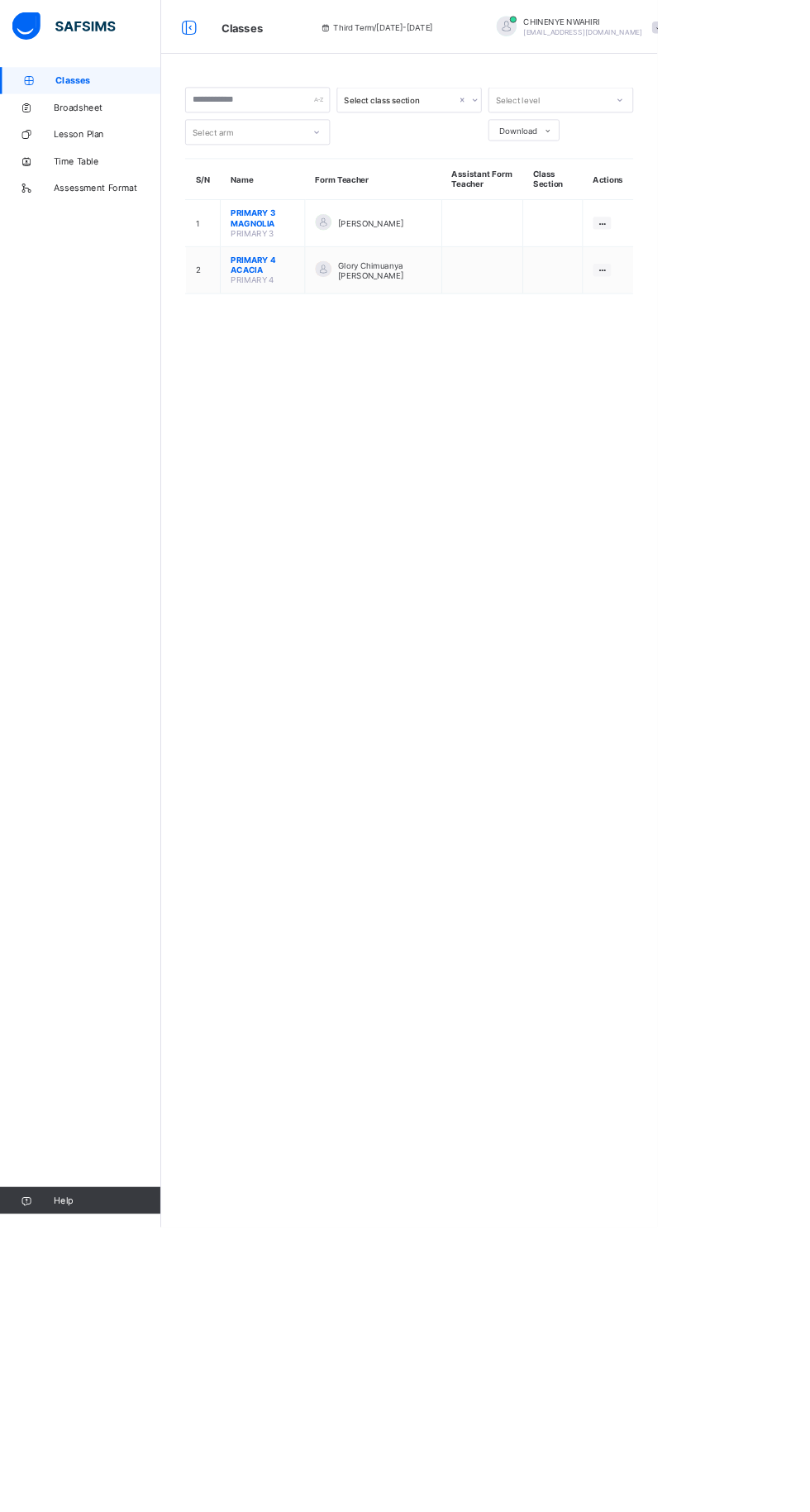 click on "Classes   Third Term  /  2024-2025   CHINENYE   NWAHIRI nwahirichinenye@gmail.com Classes Broadsheet Lesson Plan Time Table Assessment Format   Help Onboarding Great job! You have finished setting up all essential configurations. Our wizard which has lots of in-built templates will continue to guide you through with the academic configurations. Academic Configuration Steps Continue × Idle Mode Due to inactivity you would be logged out to the system in the next   15mins , click the "Resume" button to keep working or the "Log me out" button to log out of the system. Log me out Resume Select class section Select level Select arm Download Pdf Report Excel Report S/N Name Form Teacher Assistant Form Teacher Class Section Actions 1 PRIMARY 3   MAGNOLIA   PRIMARY 3 CHINENYE NWAHIRI  View Class 2 PRIMARY 4   ACACIA   PRIMARY 4 Glory Chimuanya Ekeh View Class × Form Teacher Select Form Teacher CHINENYE NWAHIRI  Select Assistant Form Teacher Cancel Save GOBARAU ACADEMY, KATSINA , Phone:   +2348035930888 58 Term:  S/N" at bounding box center [405, 756] 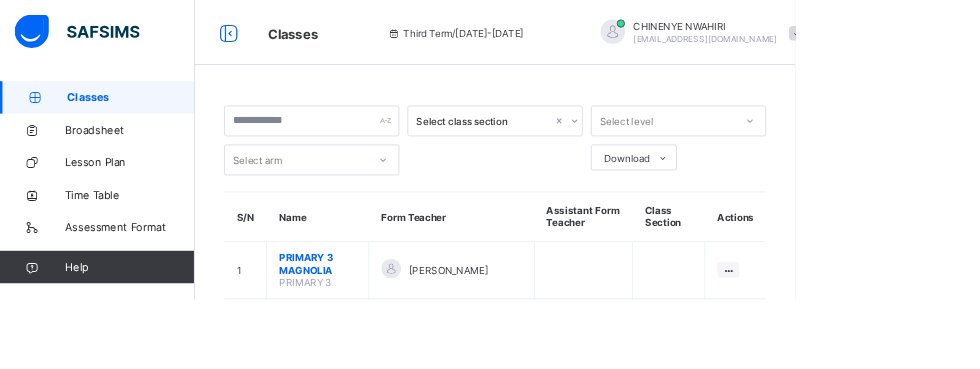 click on "PRIMARY 3   MAGNOLIA" at bounding box center [391, 325] 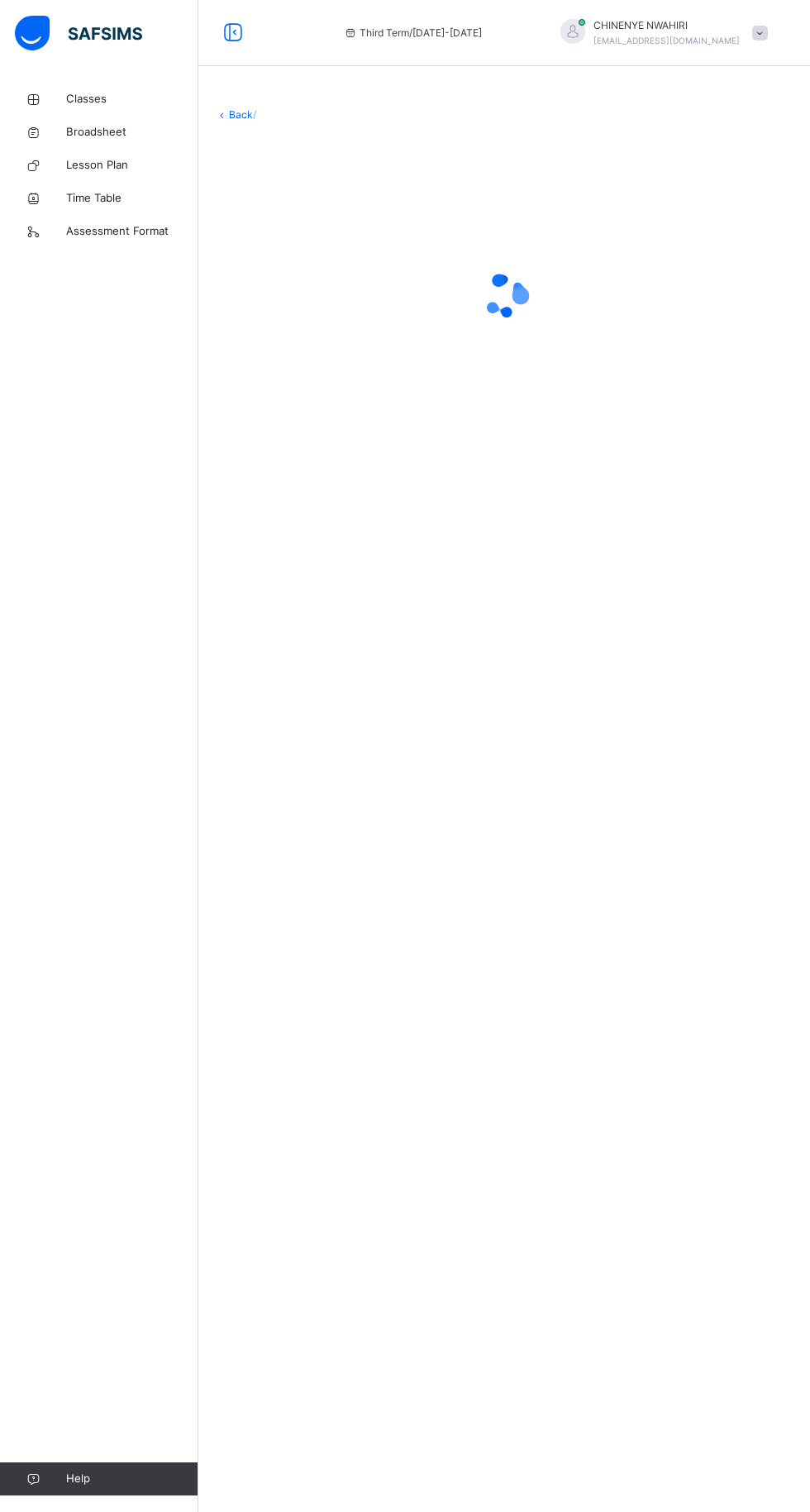 scroll, scrollTop: 0, scrollLeft: 0, axis: both 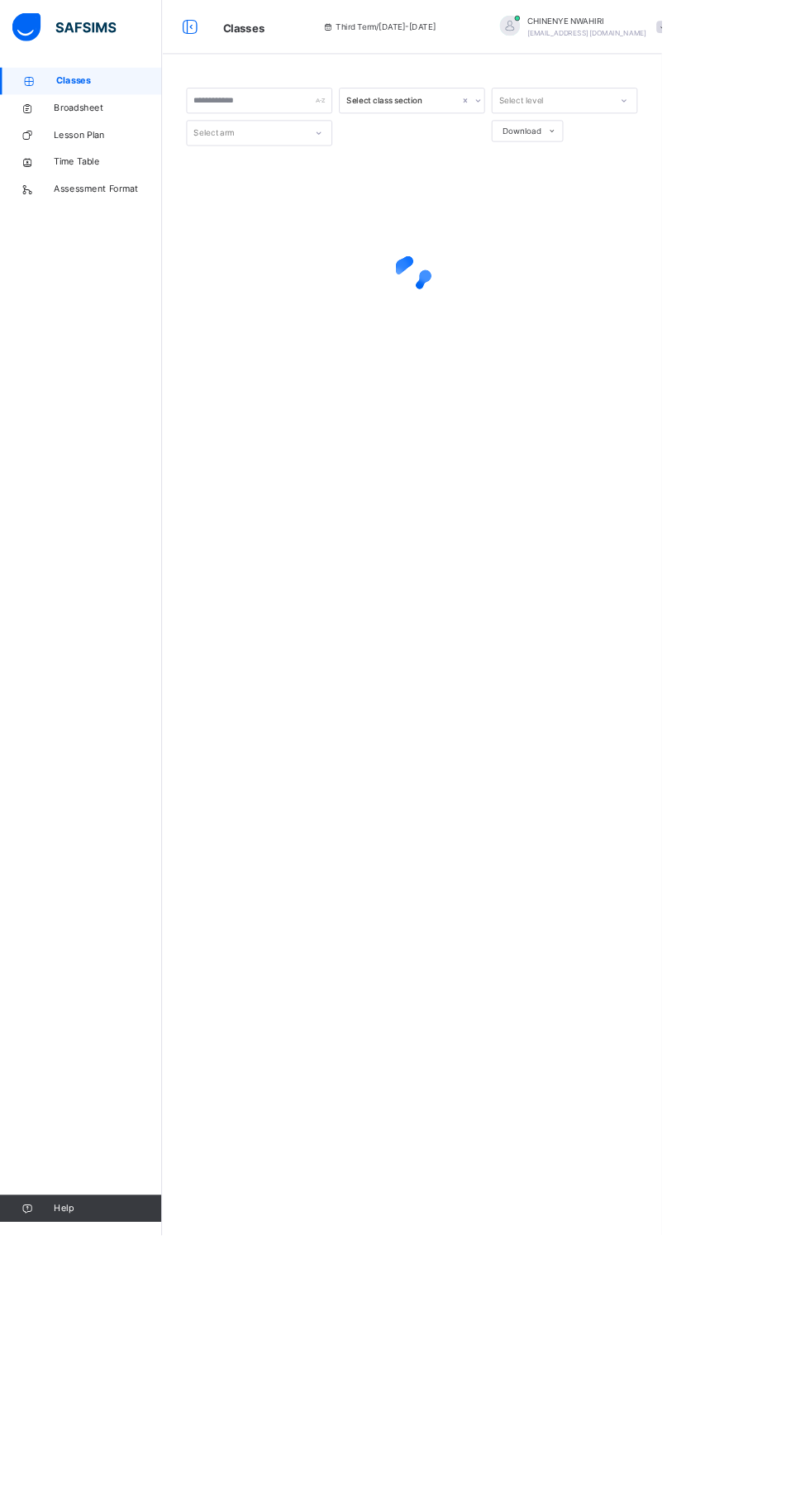 click on "Classes" at bounding box center (133, 99) 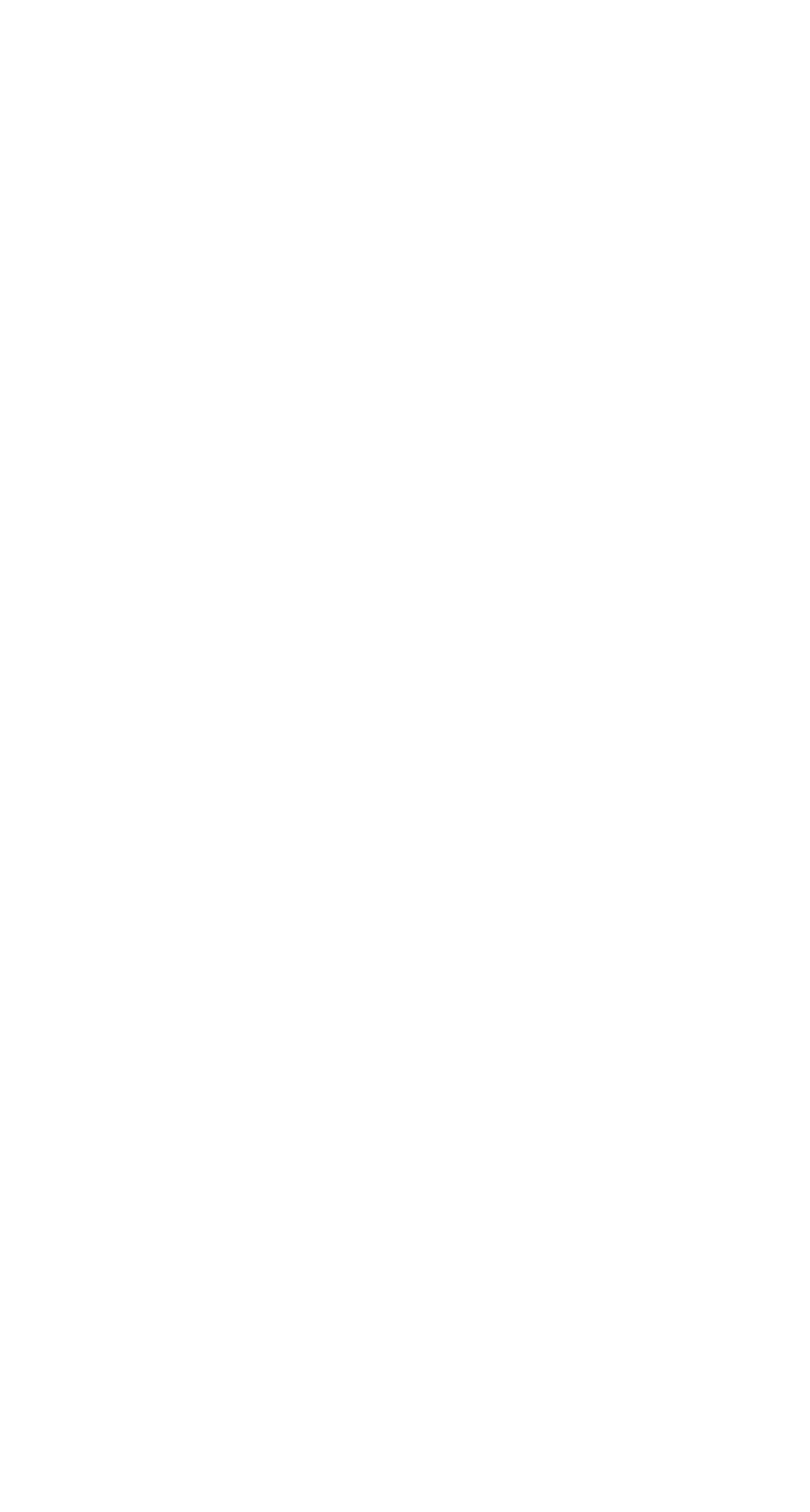 click on "×" at bounding box center [622, 34] 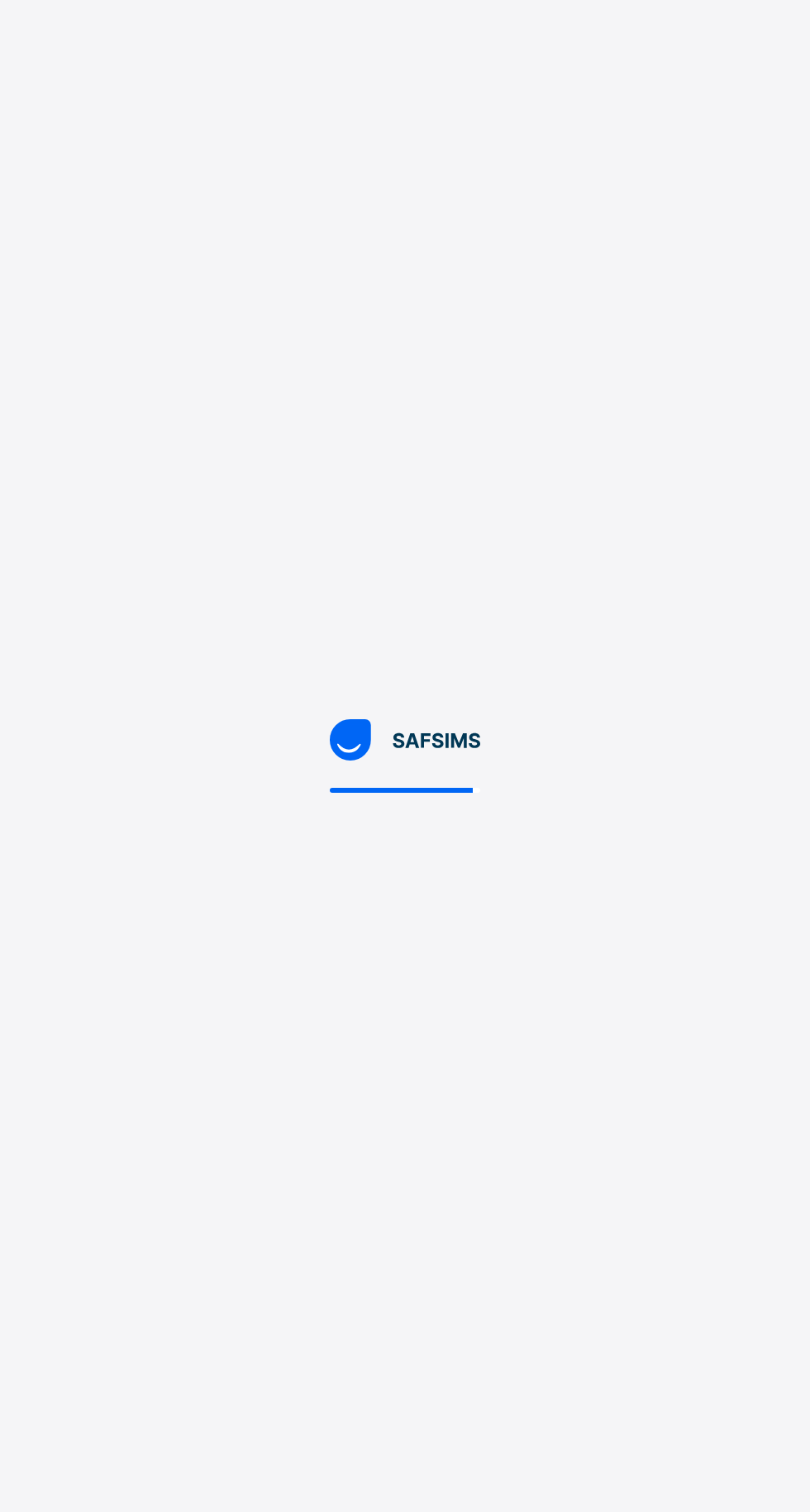 scroll, scrollTop: 0, scrollLeft: 0, axis: both 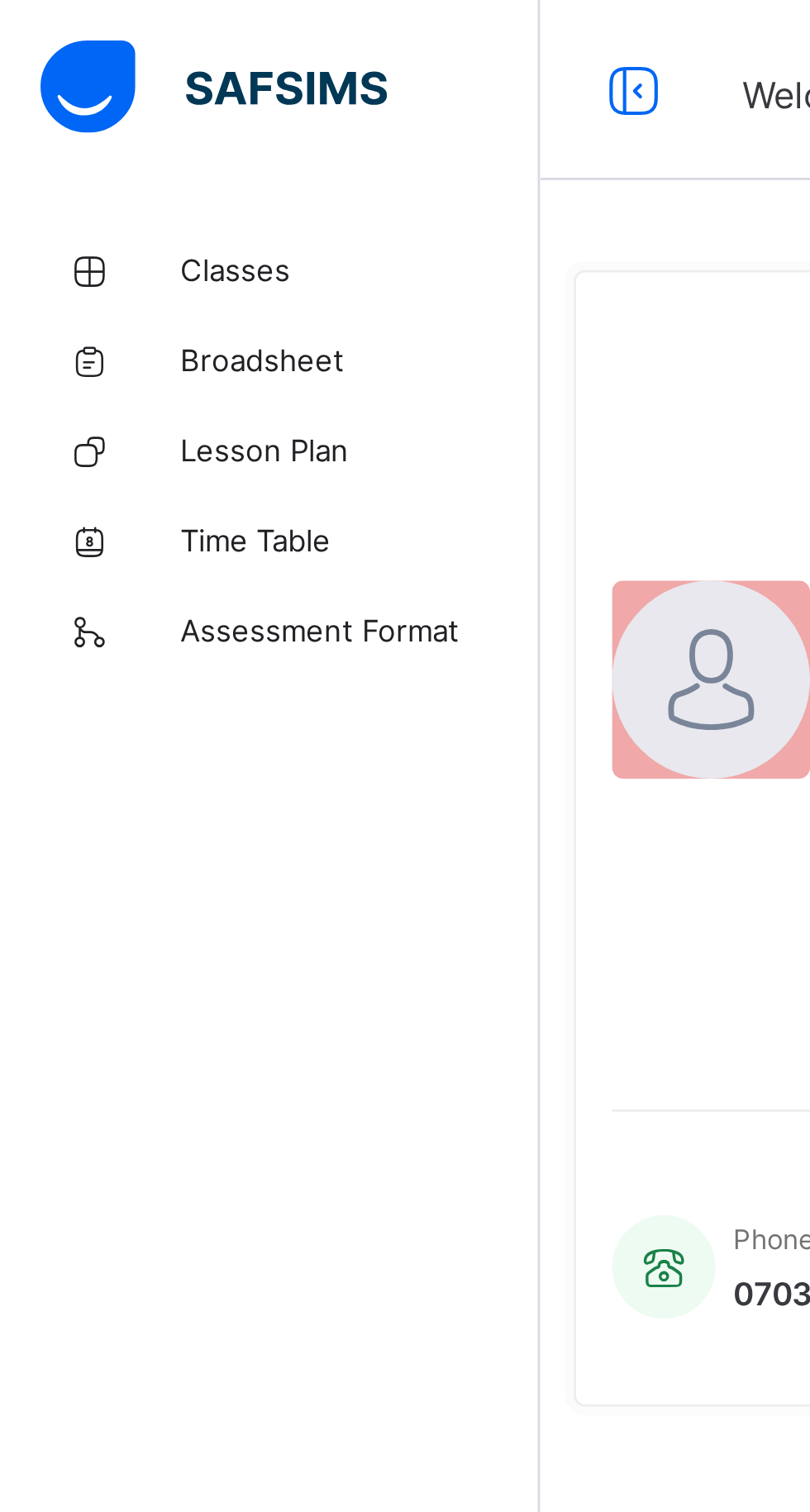 click on "Classes" at bounding box center [132, 99] 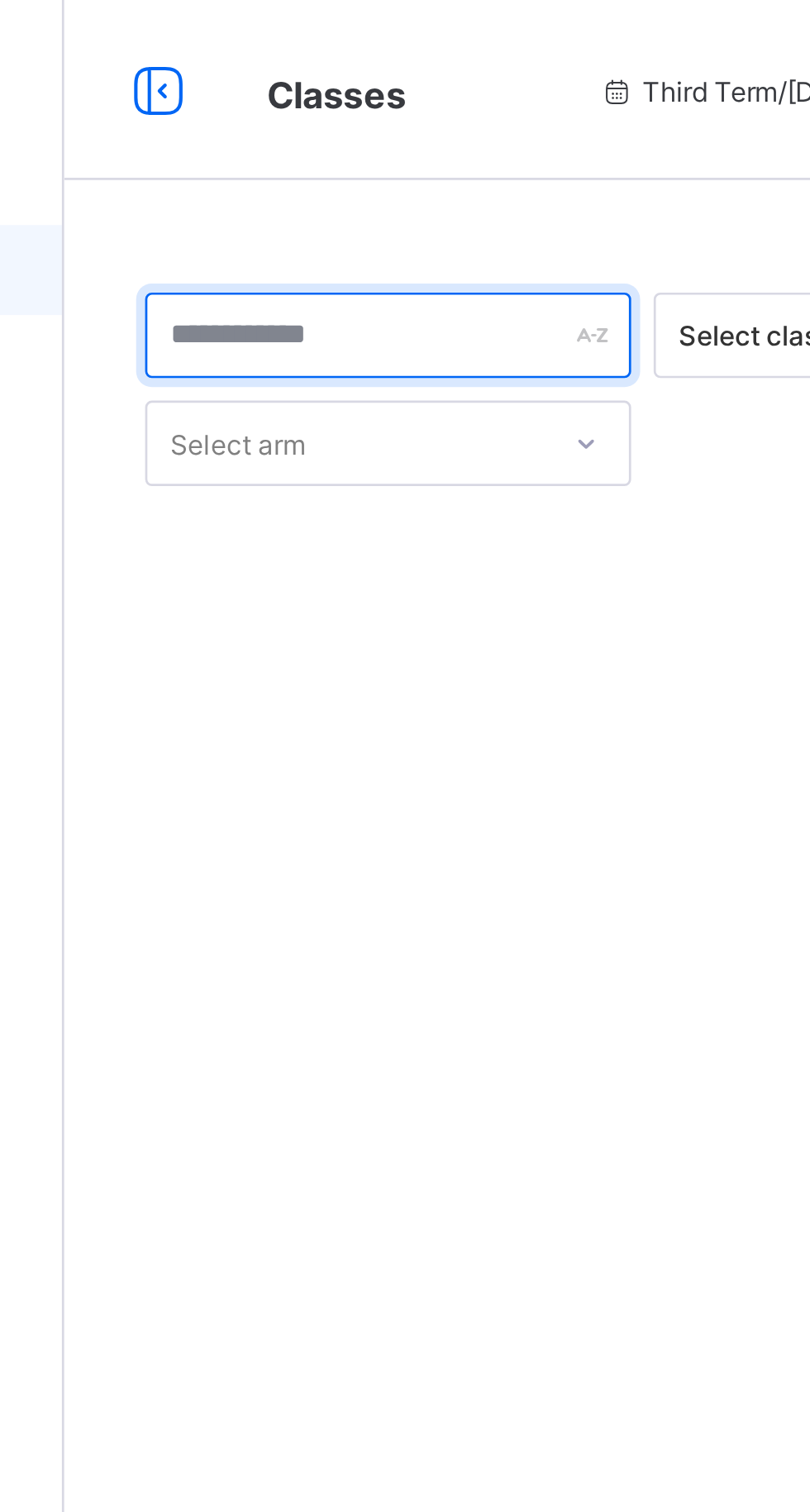 click at bounding box center [317, 123] 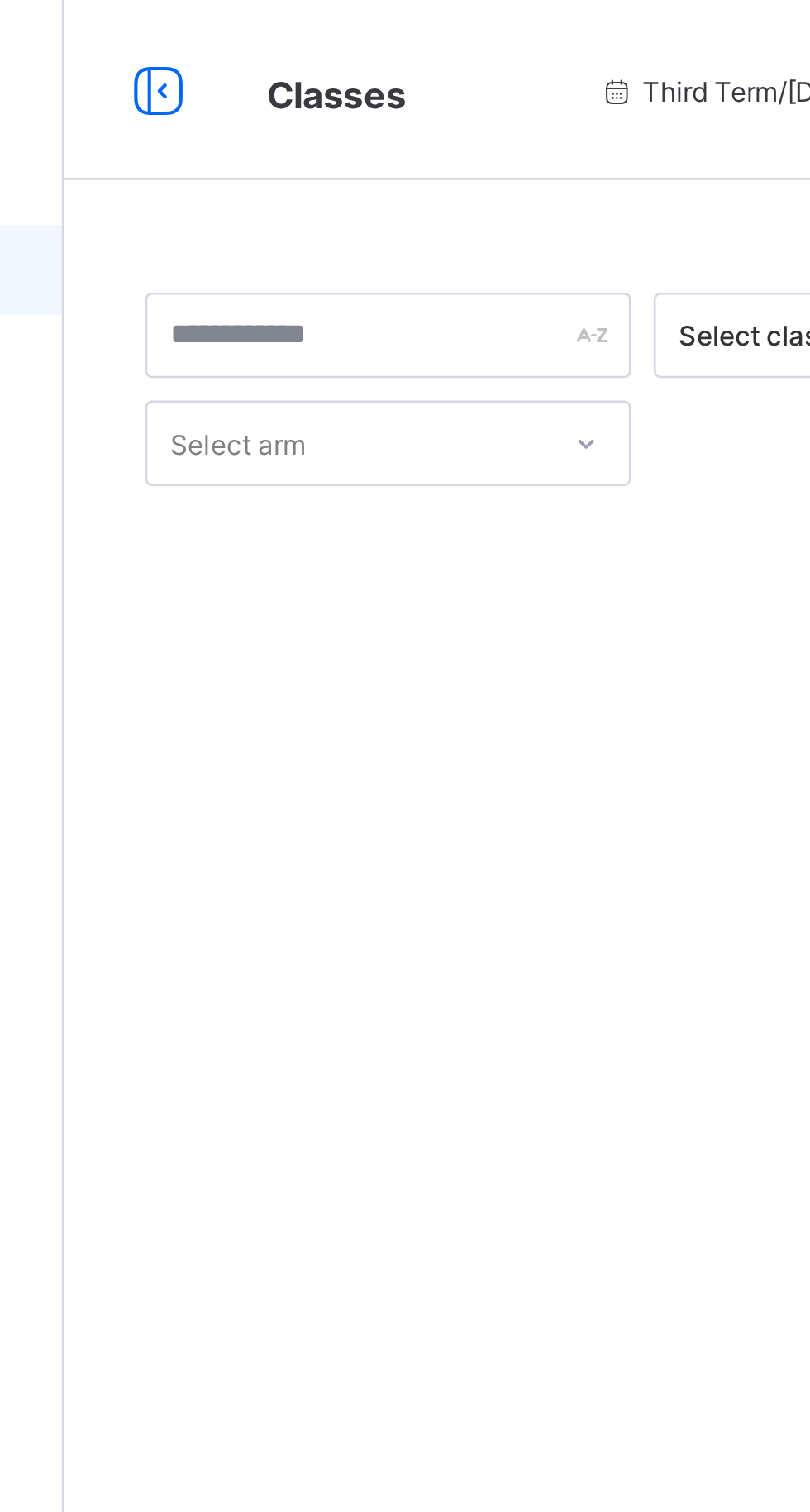 click at bounding box center (504, 336) 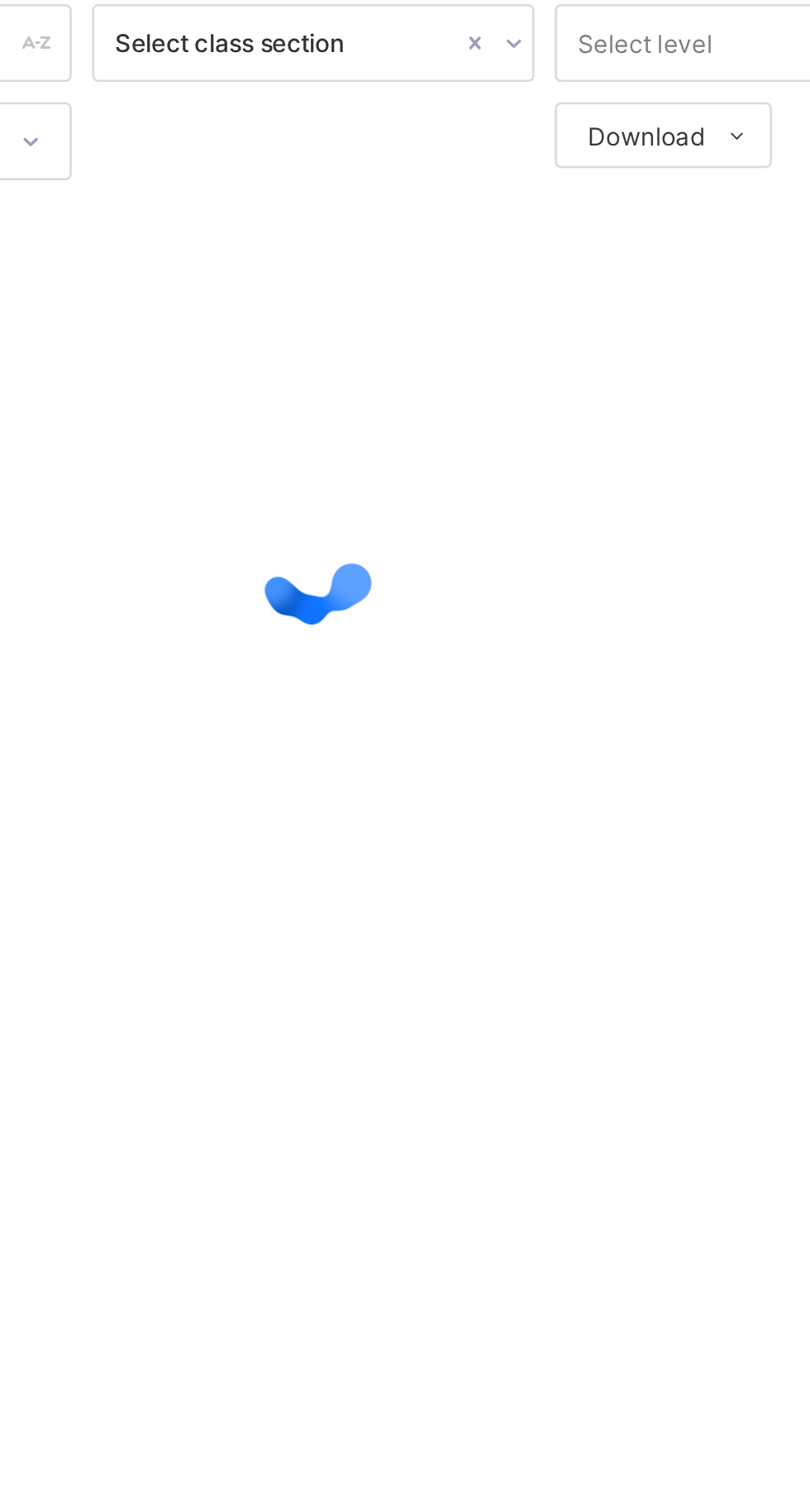click at bounding box center (504, 336) 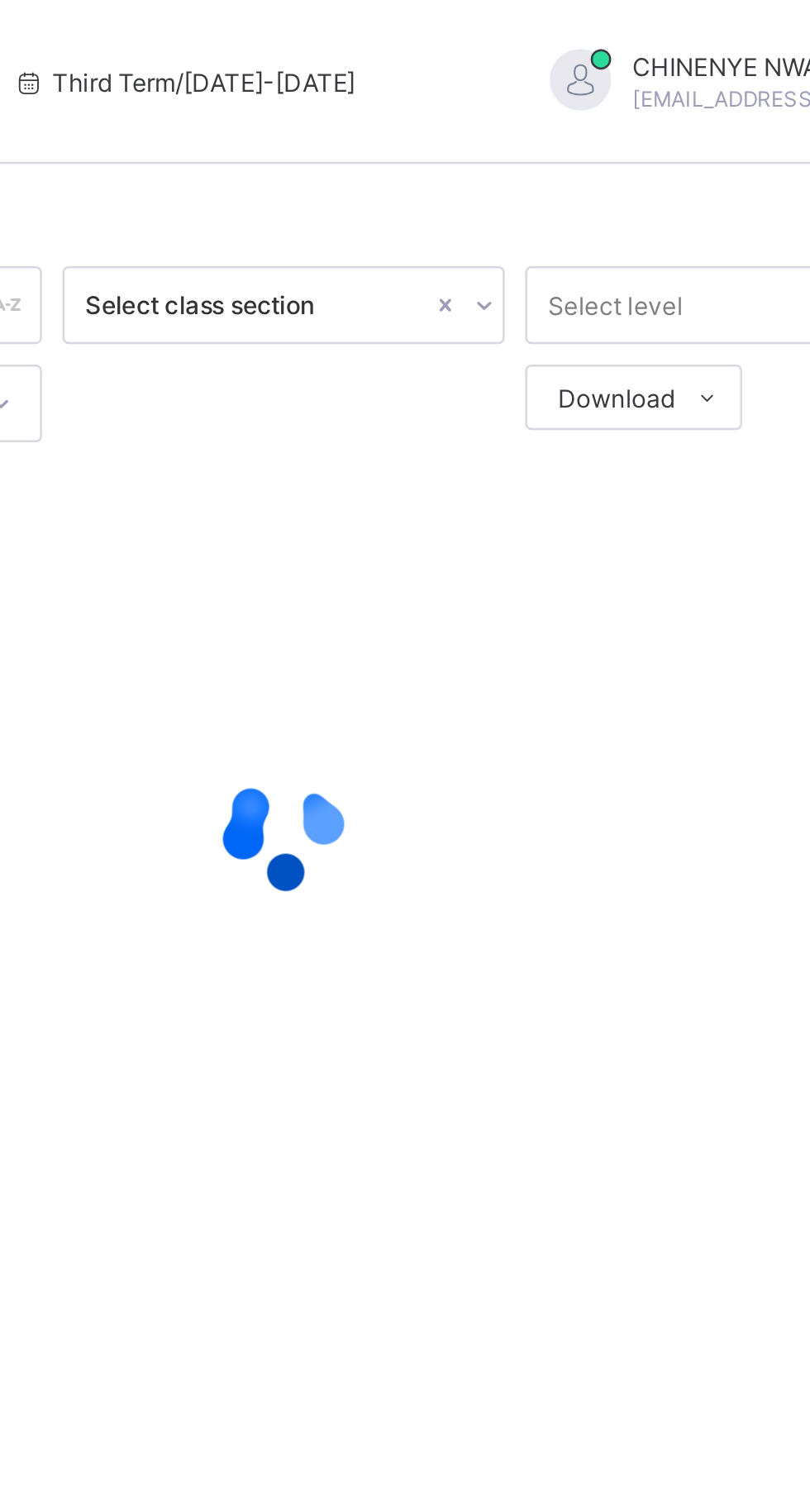 click at bounding box center (504, 336) 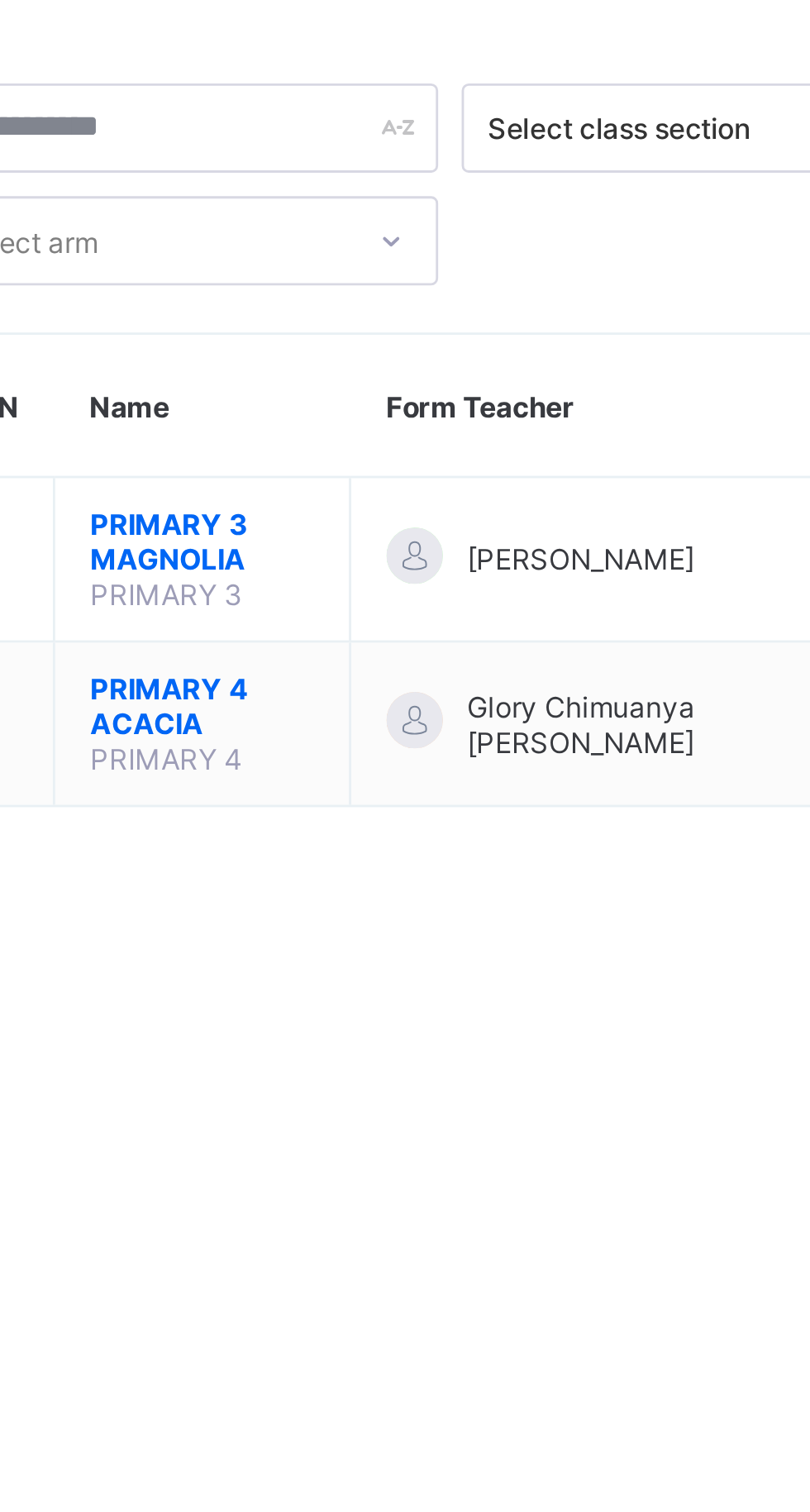 click on "PRIMARY 3   MAGNOLIA" at bounding box center (323, 269) 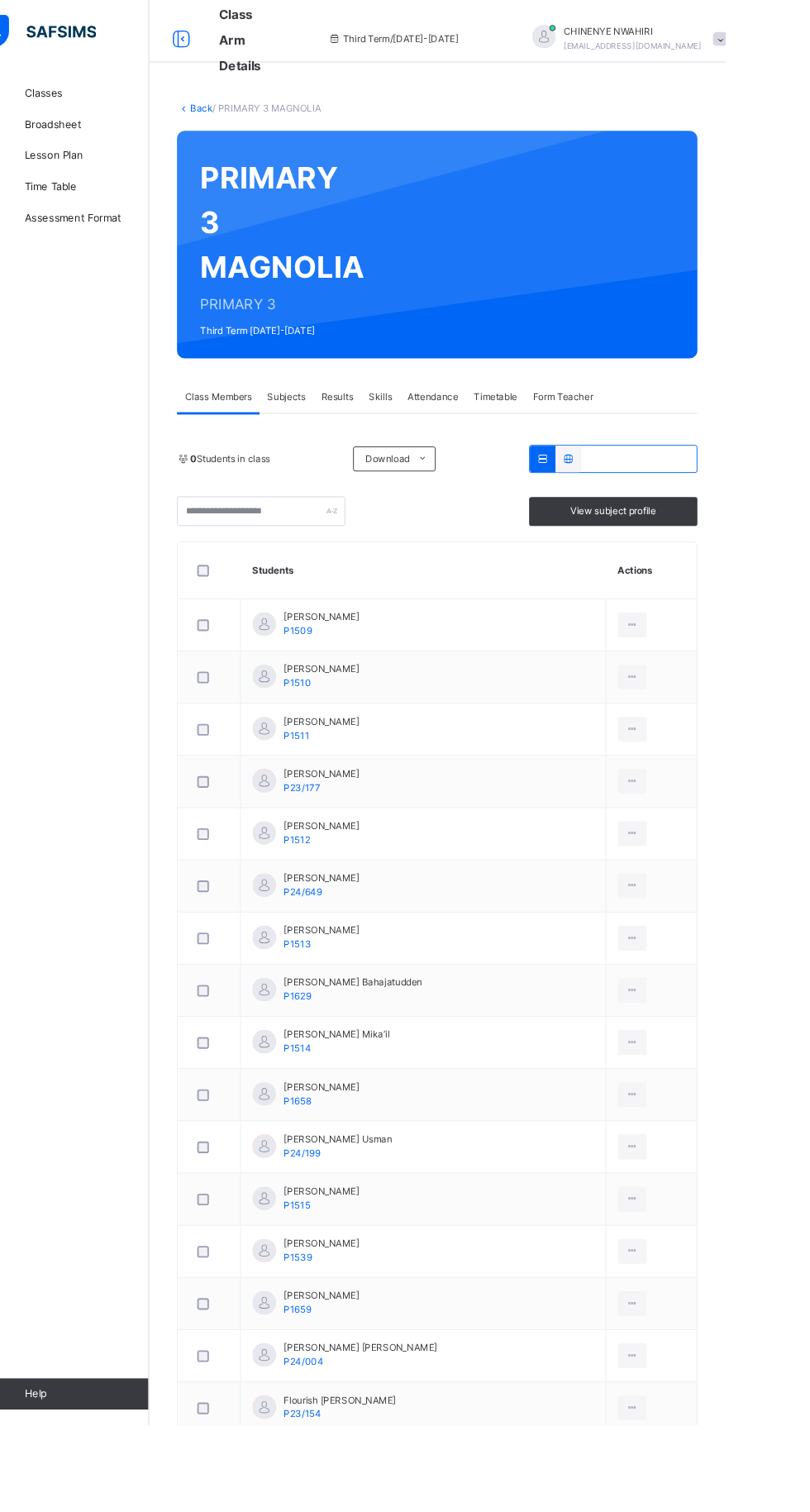 click on "Subjects" at bounding box center (344, 422) 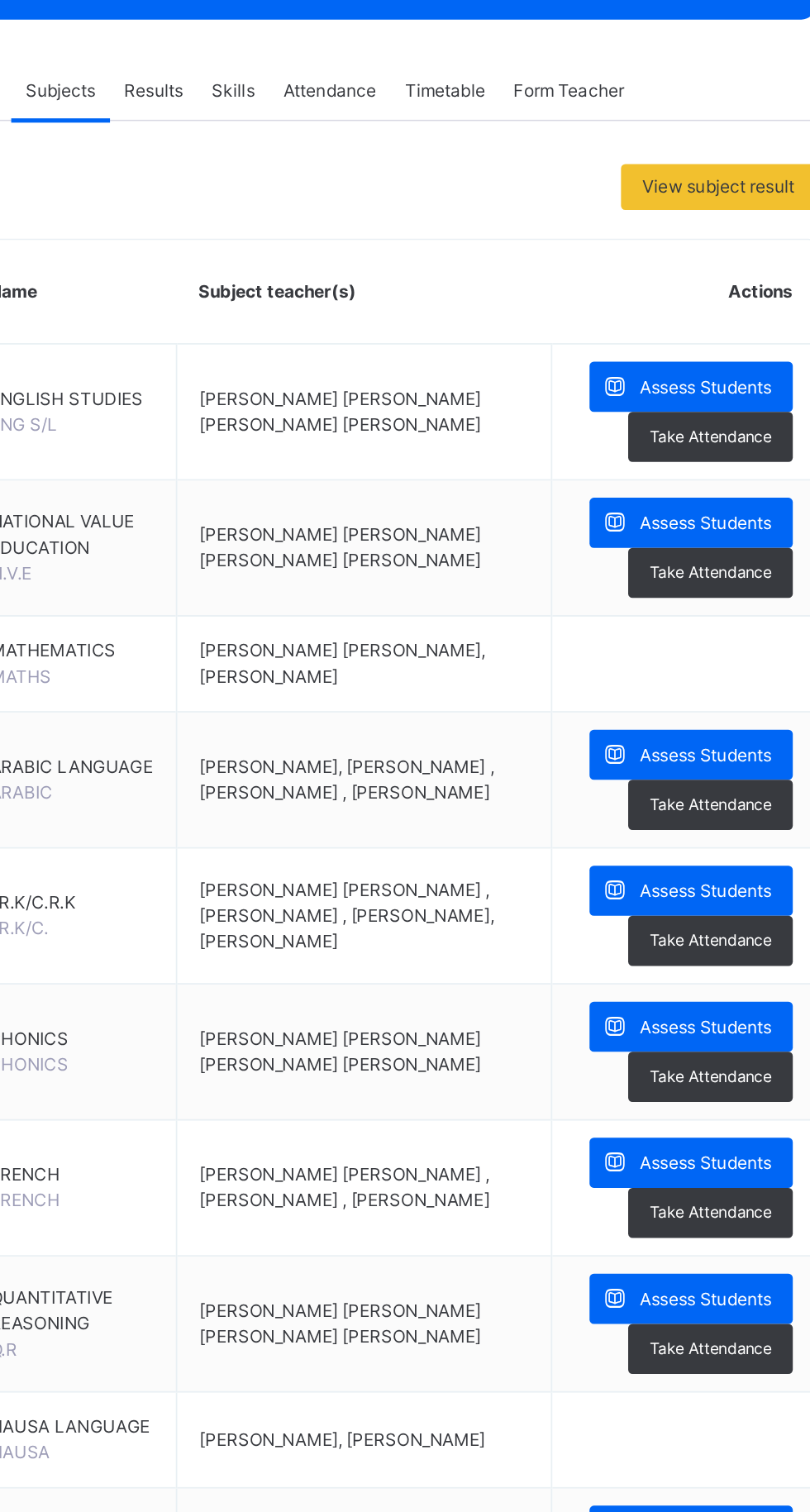 click on "Assess Students" at bounding box center (717, 593) 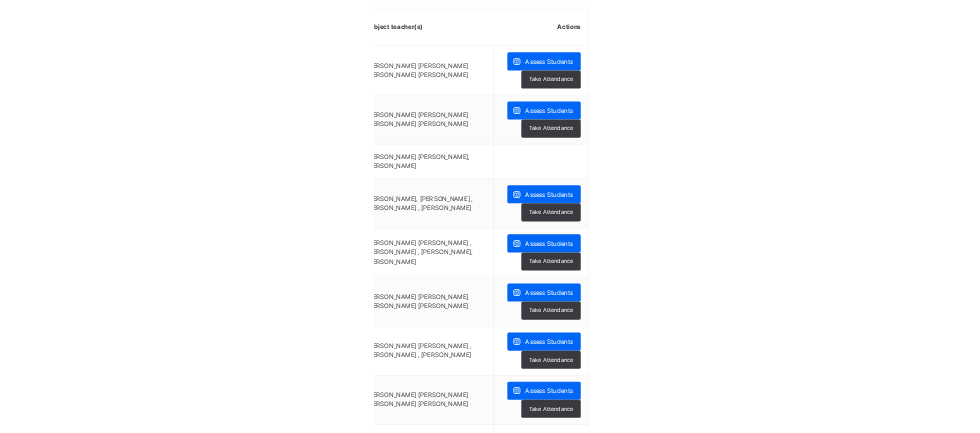 scroll, scrollTop: 0, scrollLeft: 0, axis: both 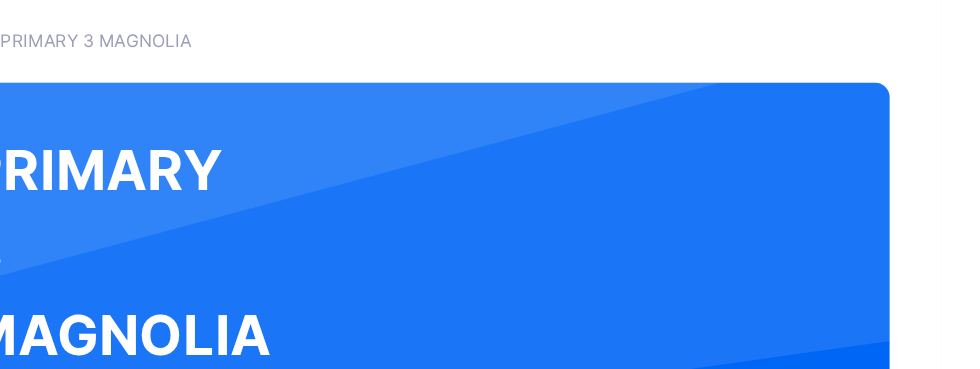 click at bounding box center (910, 2421) 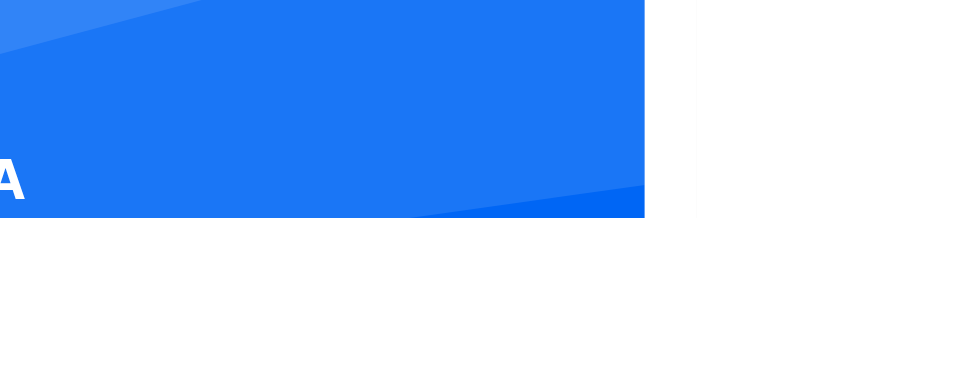 type on "**" 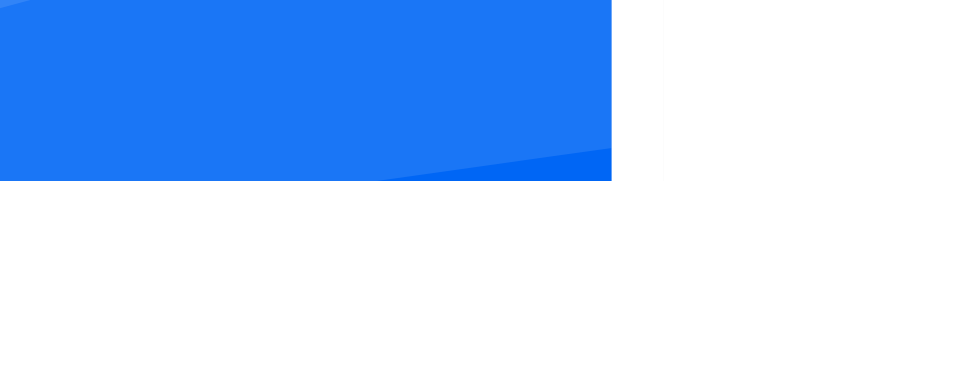 scroll, scrollTop: 269, scrollLeft: 0, axis: vertical 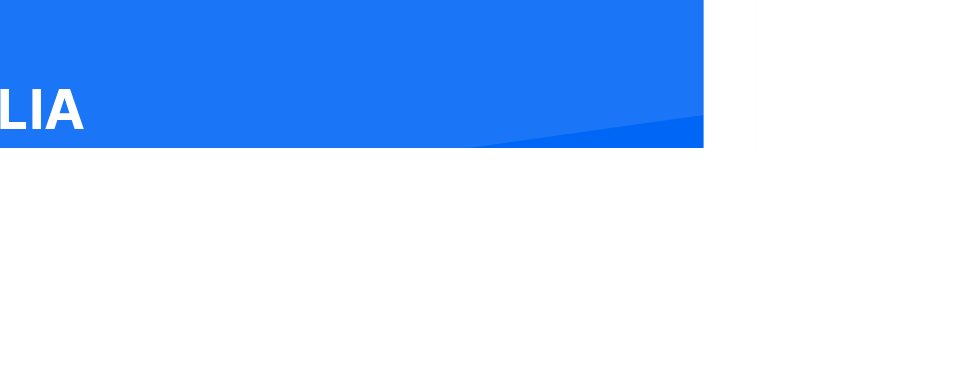 type on "**" 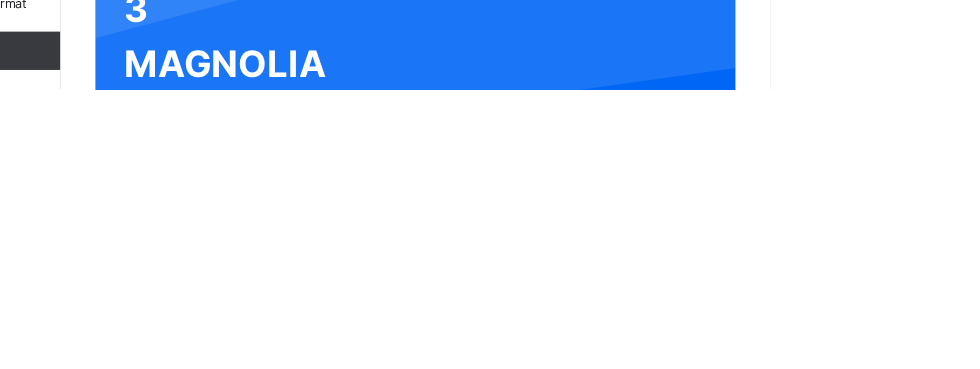 scroll, scrollTop: 796, scrollLeft: 0, axis: vertical 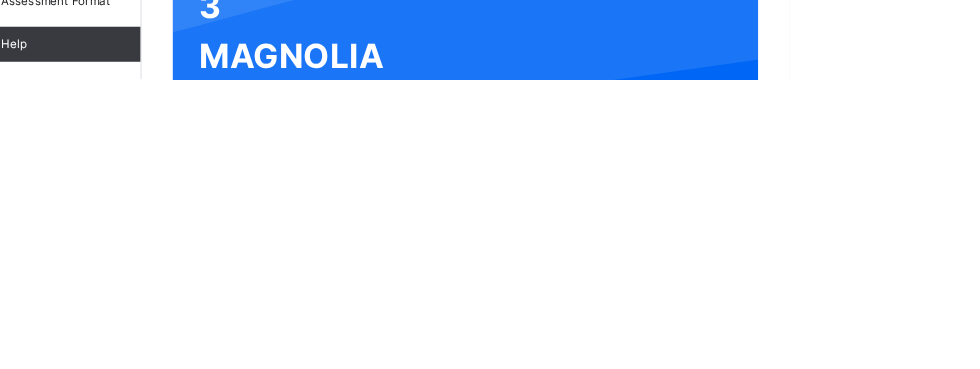 type on "**" 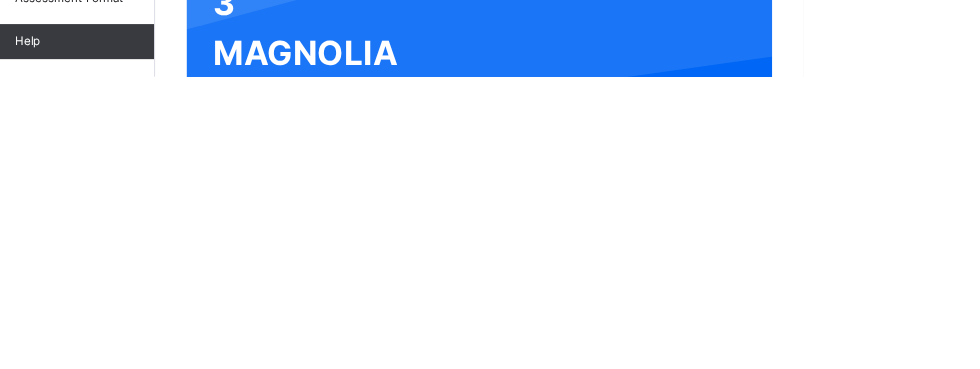 scroll, scrollTop: 831, scrollLeft: 0, axis: vertical 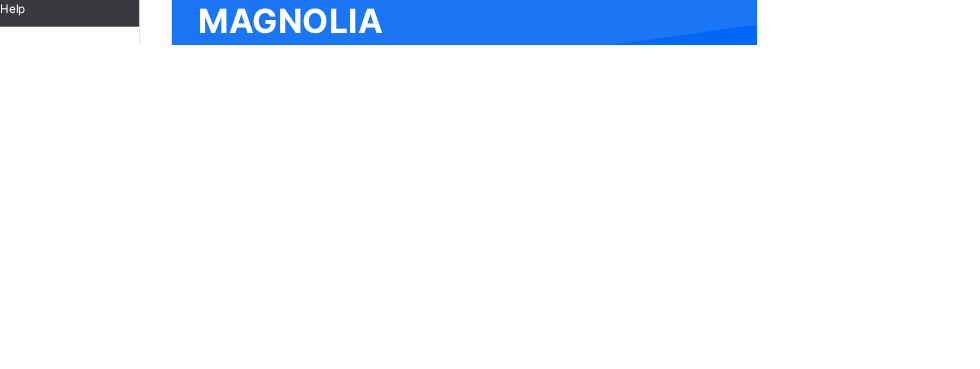 type on "**" 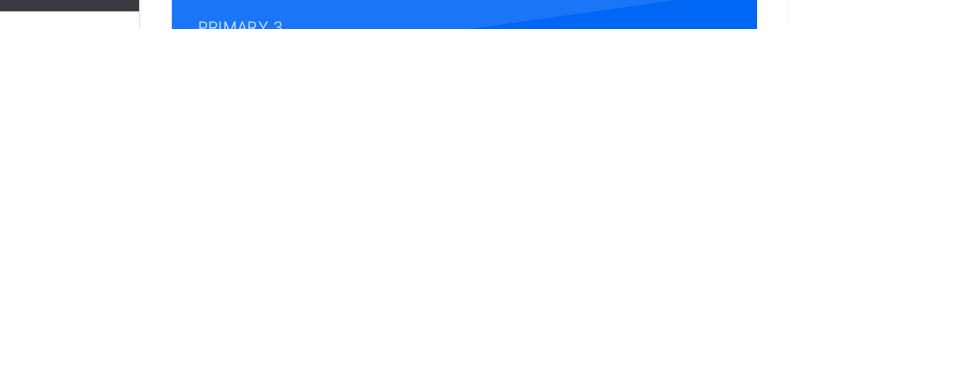 scroll, scrollTop: 33, scrollLeft: 0, axis: vertical 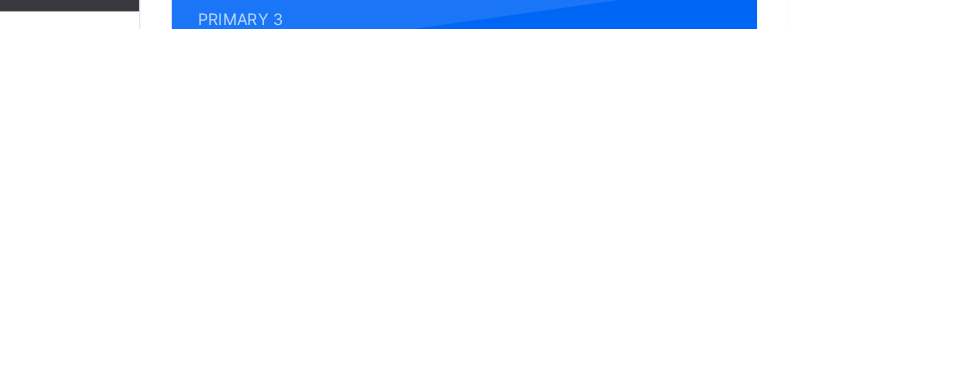 type on "**" 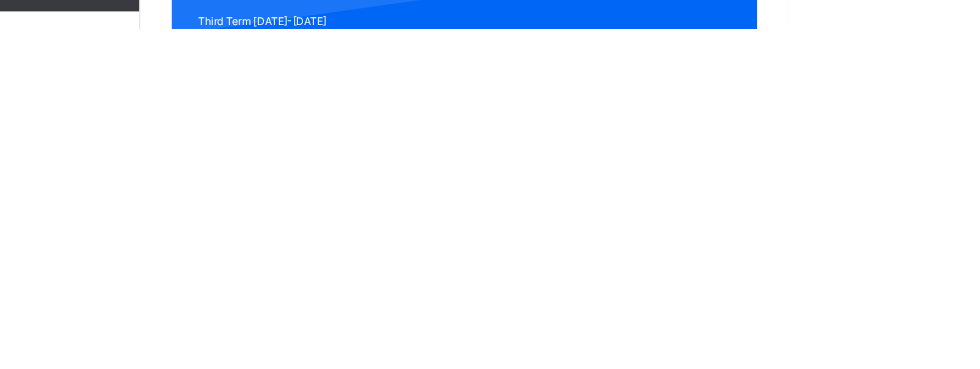scroll, scrollTop: 1571, scrollLeft: 0, axis: vertical 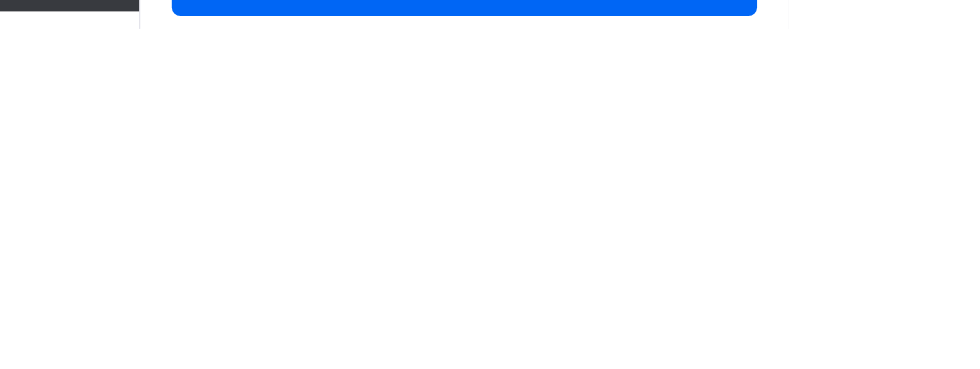 click at bounding box center [910, 2607] 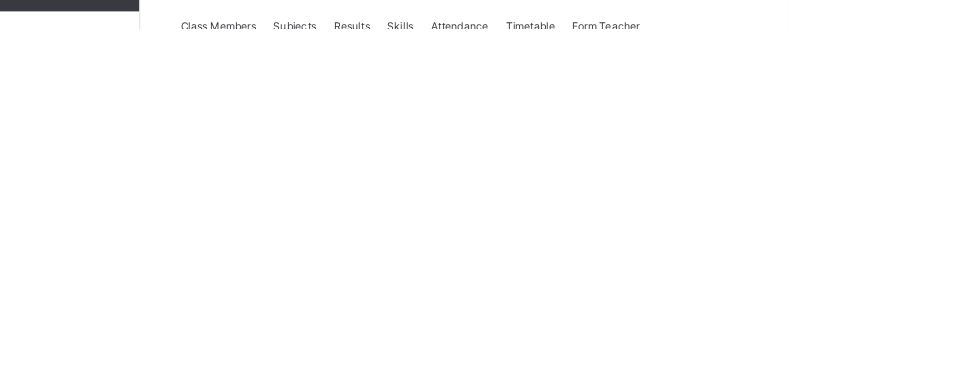scroll, scrollTop: 151, scrollLeft: 0, axis: vertical 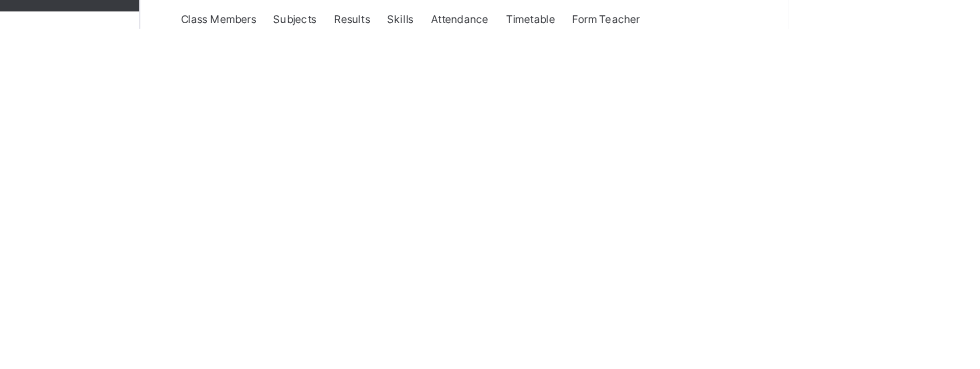 type on "**" 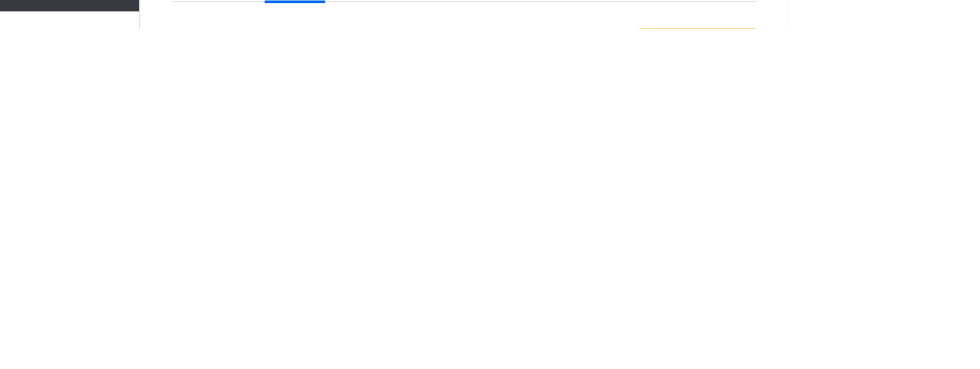 scroll, scrollTop: 196, scrollLeft: 0, axis: vertical 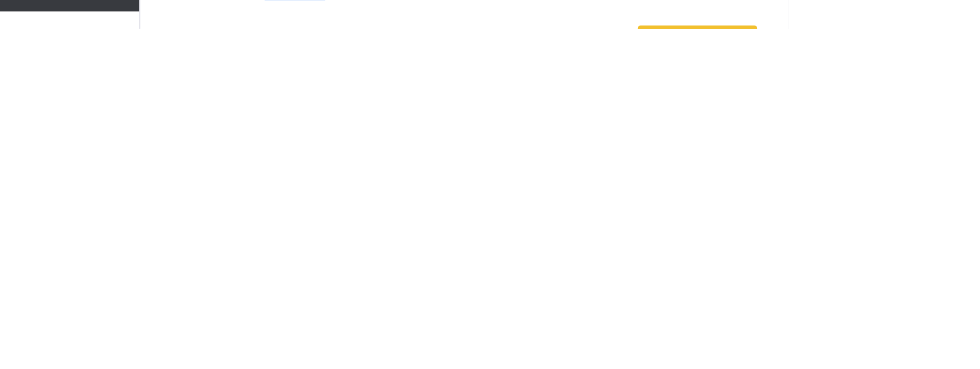 type on "**" 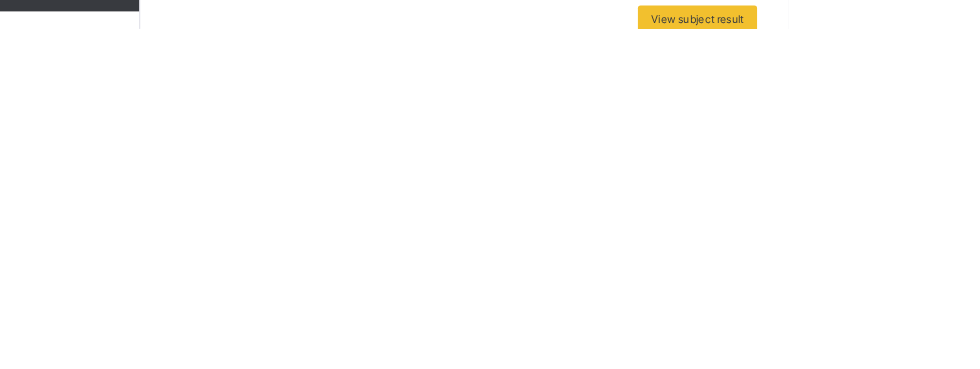 scroll, scrollTop: 232, scrollLeft: 0, axis: vertical 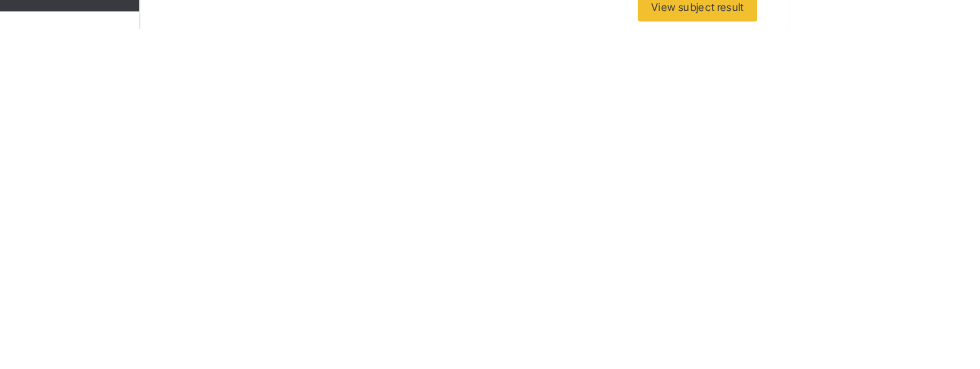 type on "**" 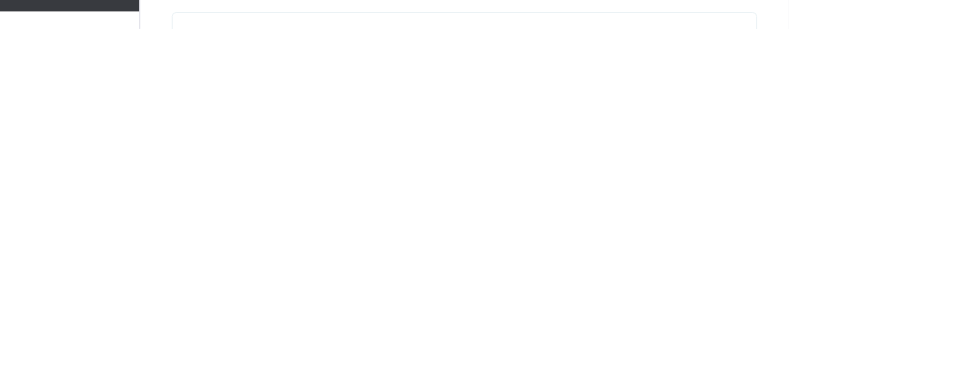 scroll, scrollTop: 270, scrollLeft: 0, axis: vertical 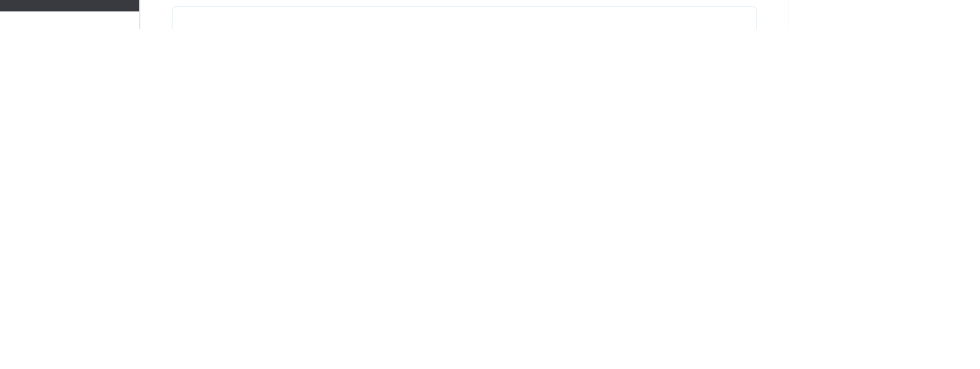 type on "**" 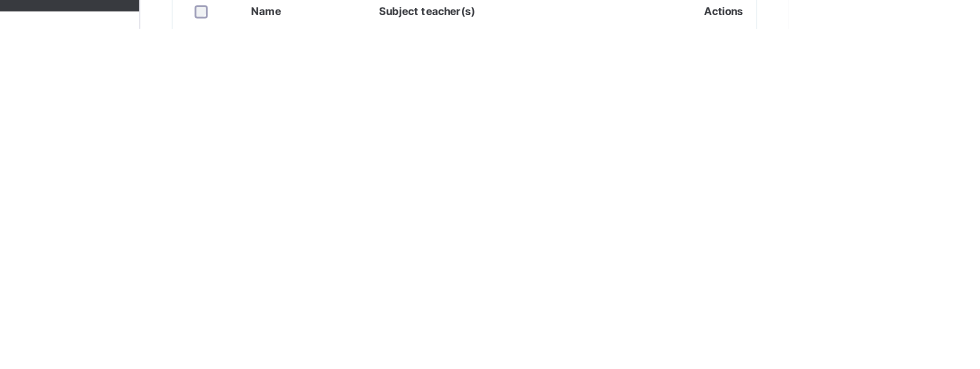 scroll, scrollTop: 308, scrollLeft: 0, axis: vertical 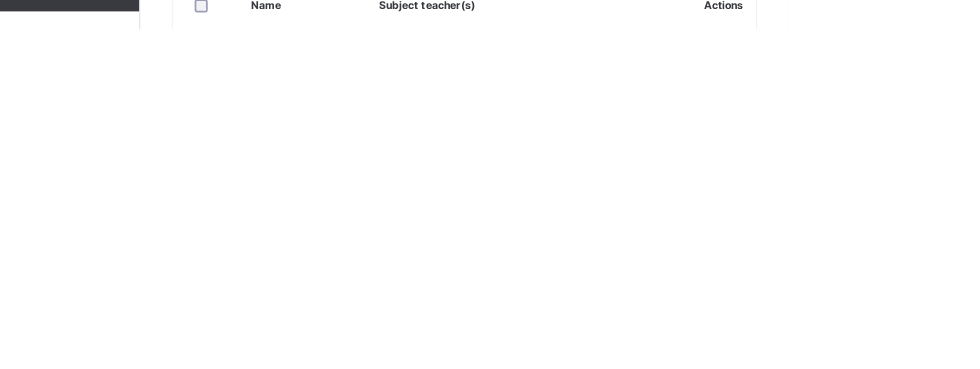 type on "**" 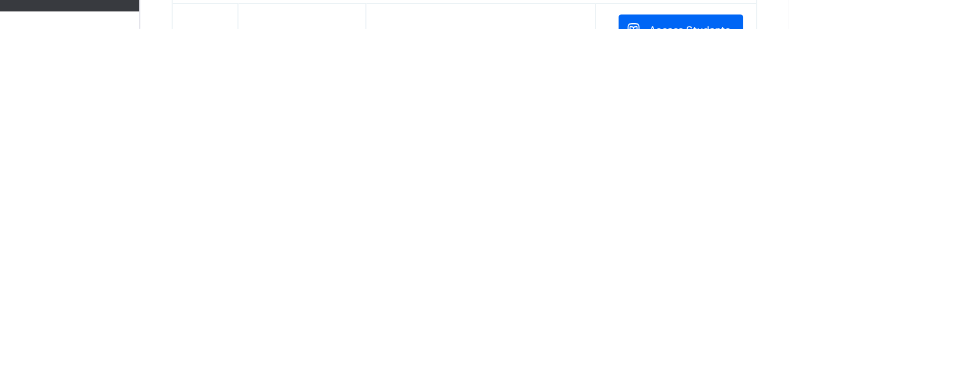 scroll, scrollTop: 355, scrollLeft: 0, axis: vertical 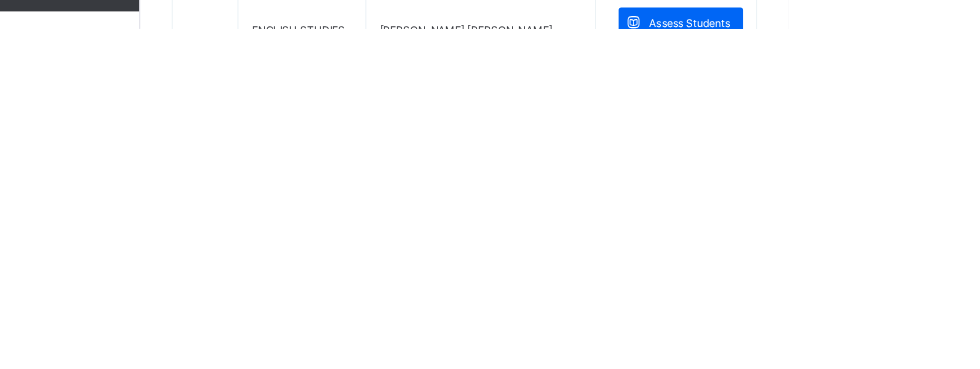 type on "**" 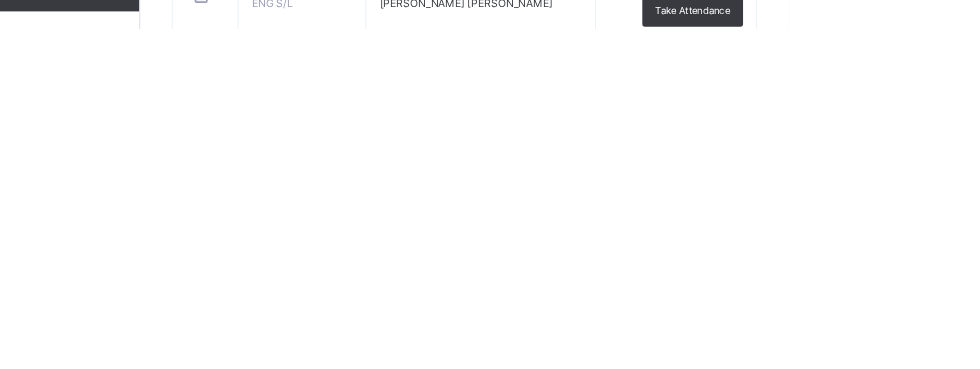 scroll, scrollTop: 2216, scrollLeft: 0, axis: vertical 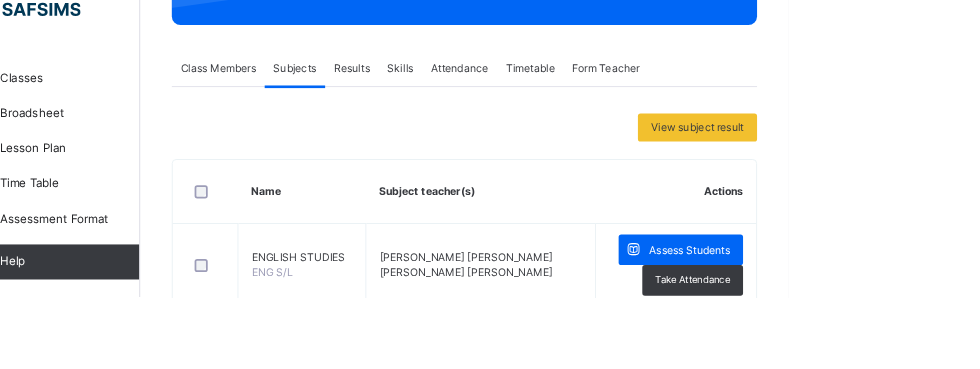 click on "*" at bounding box center [1050, 2476] 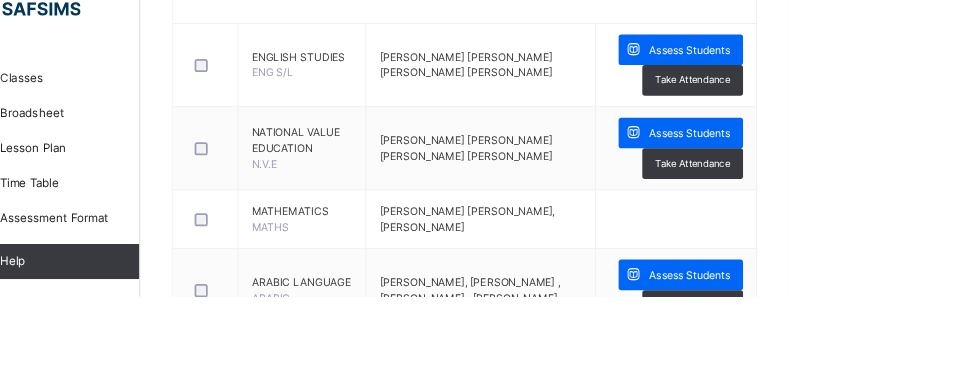 scroll, scrollTop: 366, scrollLeft: 0, axis: vertical 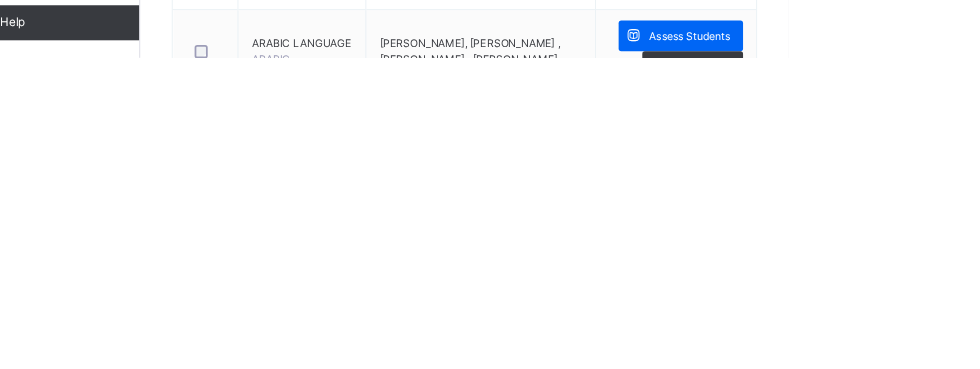 click on "*" at bounding box center [1050, 2249] 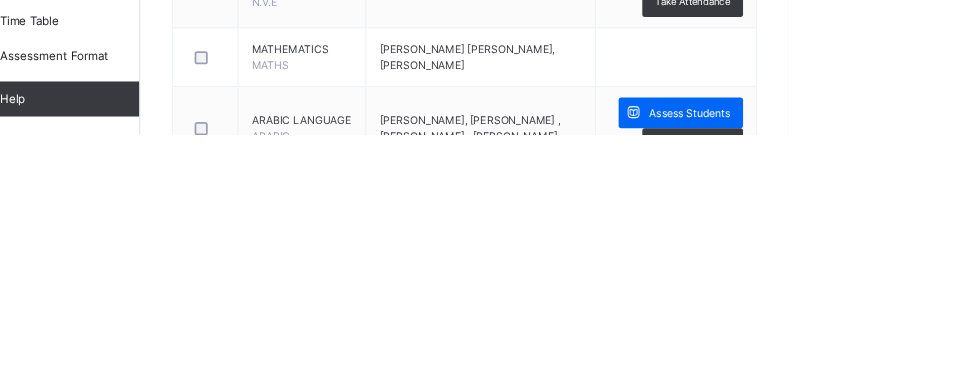 type on "**" 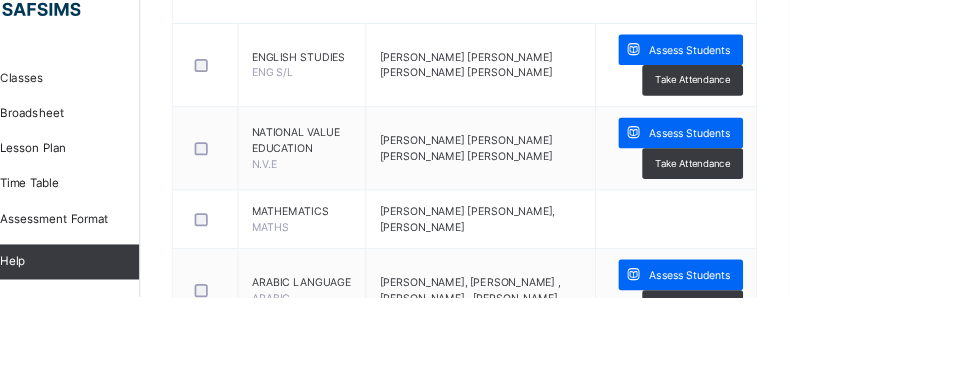scroll, scrollTop: 71, scrollLeft: 0, axis: vertical 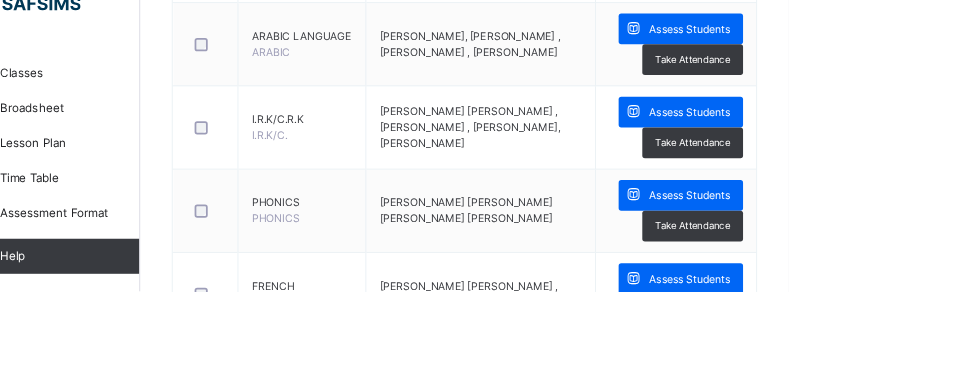 click on "Save Entries" at bounding box center [1165, 1226] 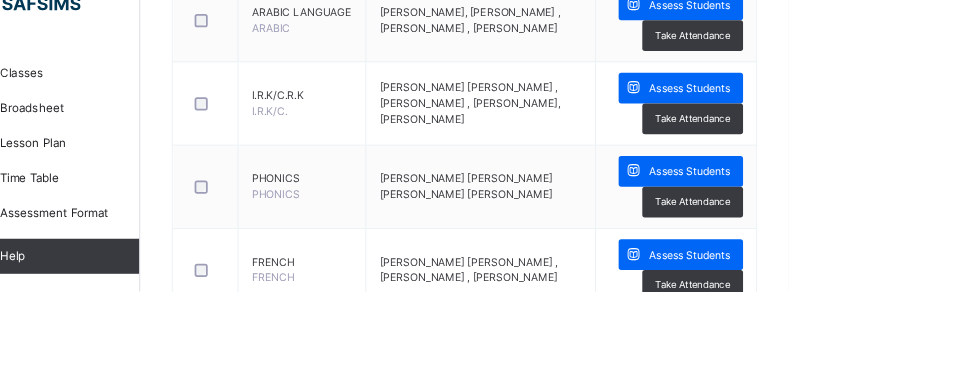 scroll, scrollTop: 1371, scrollLeft: 0, axis: vertical 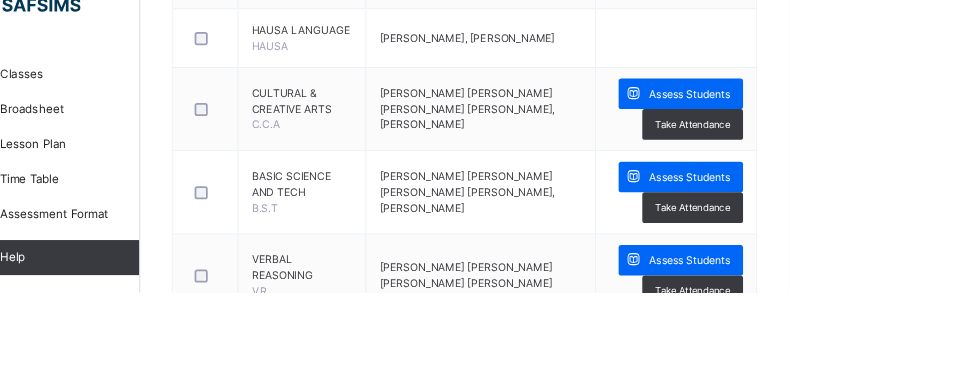 click on "Score Sheet Score Sheet Show Comments   Generate comment for all student   Save Entries Class Level:  PRIMARY 3   MAGNOLIA Subject:  ENGLISH STU Session:  2024/2025 Session Session:  Third Term Students CA  EXAM  TOTAL /100 Comment CA  TOTAL / 60 EXAM TOTAL / 40 [PERSON_NAME] P1509 [PERSON_NAME] P1509 ** 50.00 ** 35.00 85.00 Generate comment 0 / 250   ×   Subject Teacher’s Comment Generate and see in full the comment developed by the AI with an option to regenerate the comment [PERSON_NAME] [PERSON_NAME]   P1509   Total 85.00  / 100.00 [PERSON_NAME] Bot   Regenerate     Use this comment   [PERSON_NAME] P1510 [PERSON_NAME] P1510 ** 43.00 ** 23.00 66.00 Generate comment 0 / 250   ×   Subject Teacher’s Comment Generate and see in full the comment developed by the AI with an option to regenerate the comment [PERSON_NAME]   P1510   Total 66.00  / 100.00 [PERSON_NAME] Bot   Regenerate     Use this comment   [PERSON_NAME] P1511 [PERSON_NAME] P1511 ** 57.00 ** 34.00 91.00" at bounding box center (766, 1457) 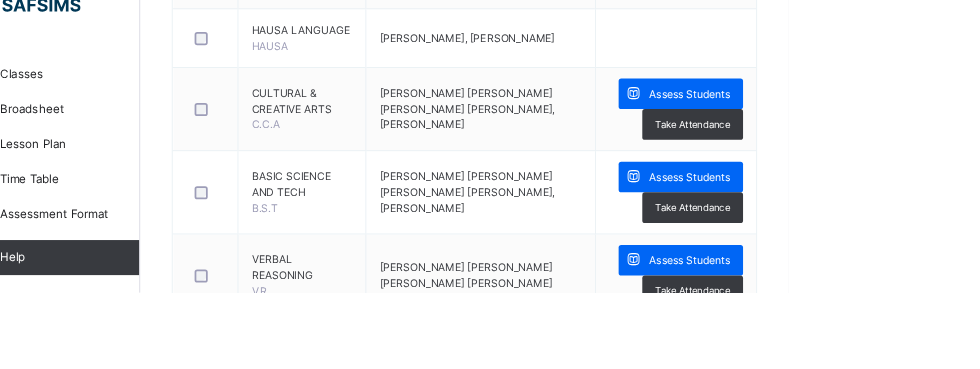 scroll, scrollTop: 1410, scrollLeft: 0, axis: vertical 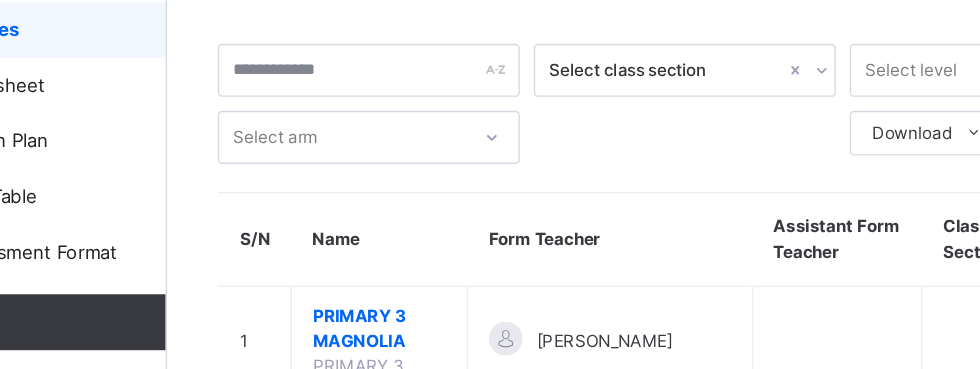 click on "PRIMARY 3   MAGNOLIA" at bounding box center [391, 334] 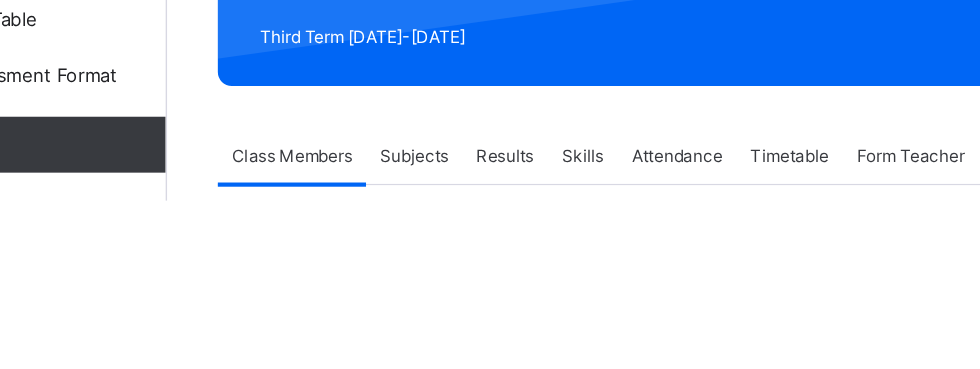 scroll, scrollTop: 189, scrollLeft: 0, axis: vertical 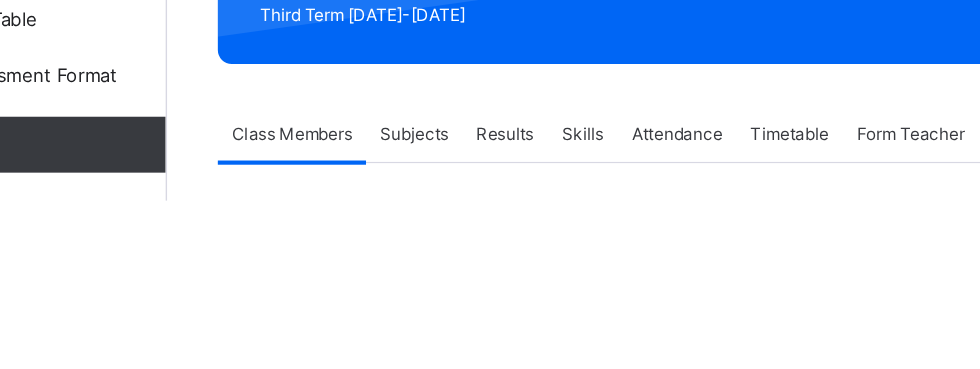 click on "Subjects" at bounding box center (416, 321) 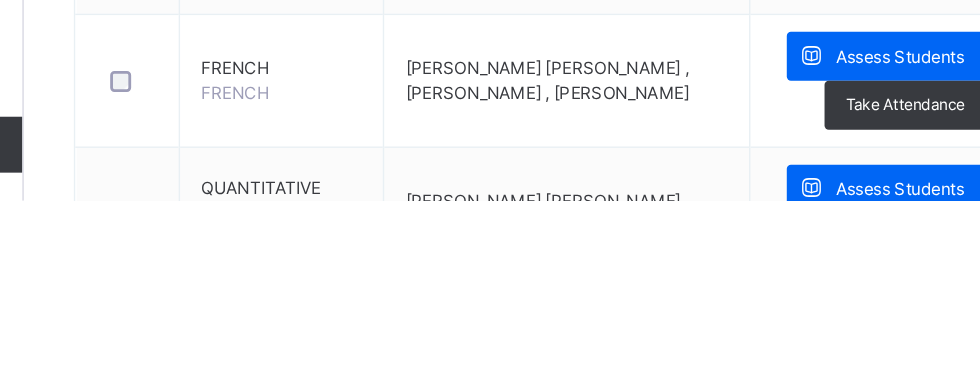 scroll, scrollTop: 1016, scrollLeft: 0, axis: vertical 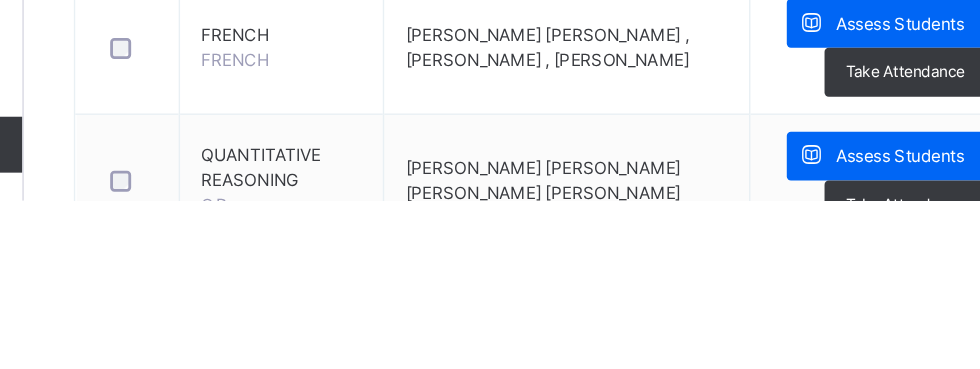click on "Assess Students" at bounding box center (867, 338) 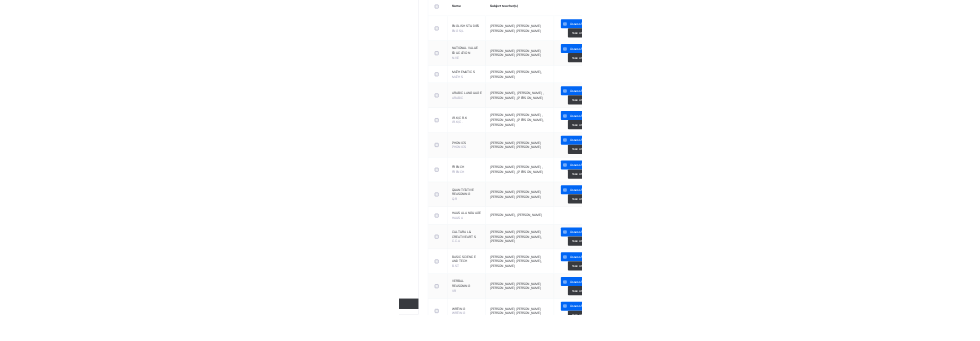scroll, scrollTop: 0, scrollLeft: 0, axis: both 